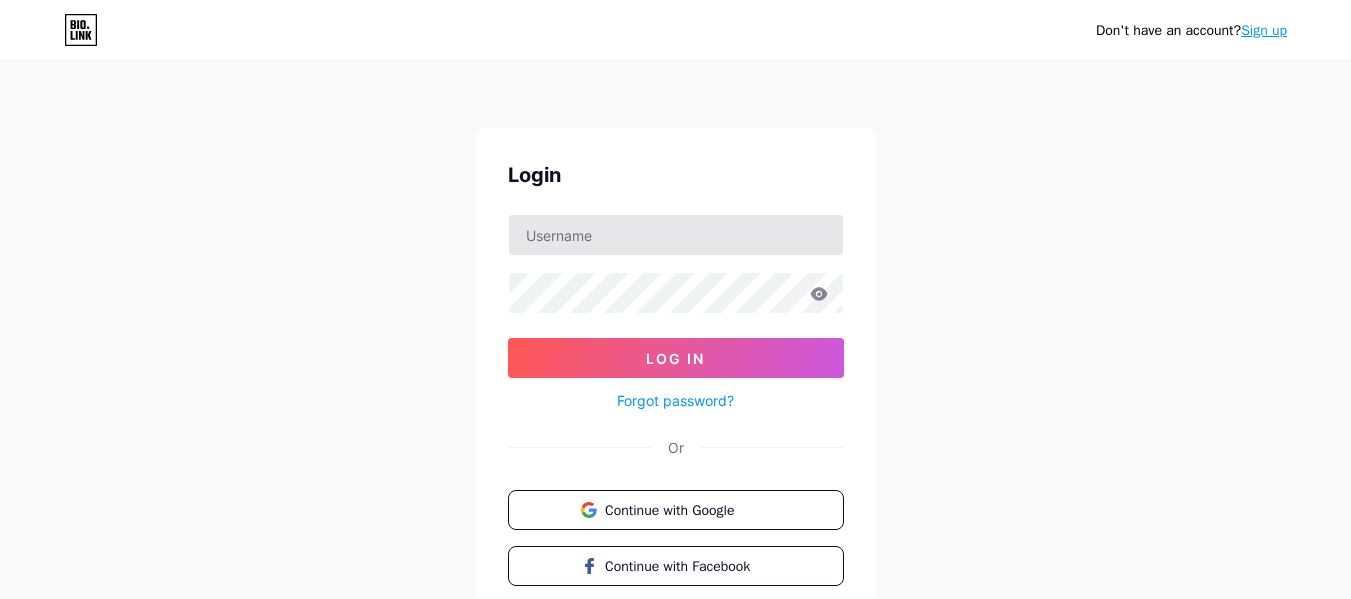 scroll, scrollTop: 0, scrollLeft: 0, axis: both 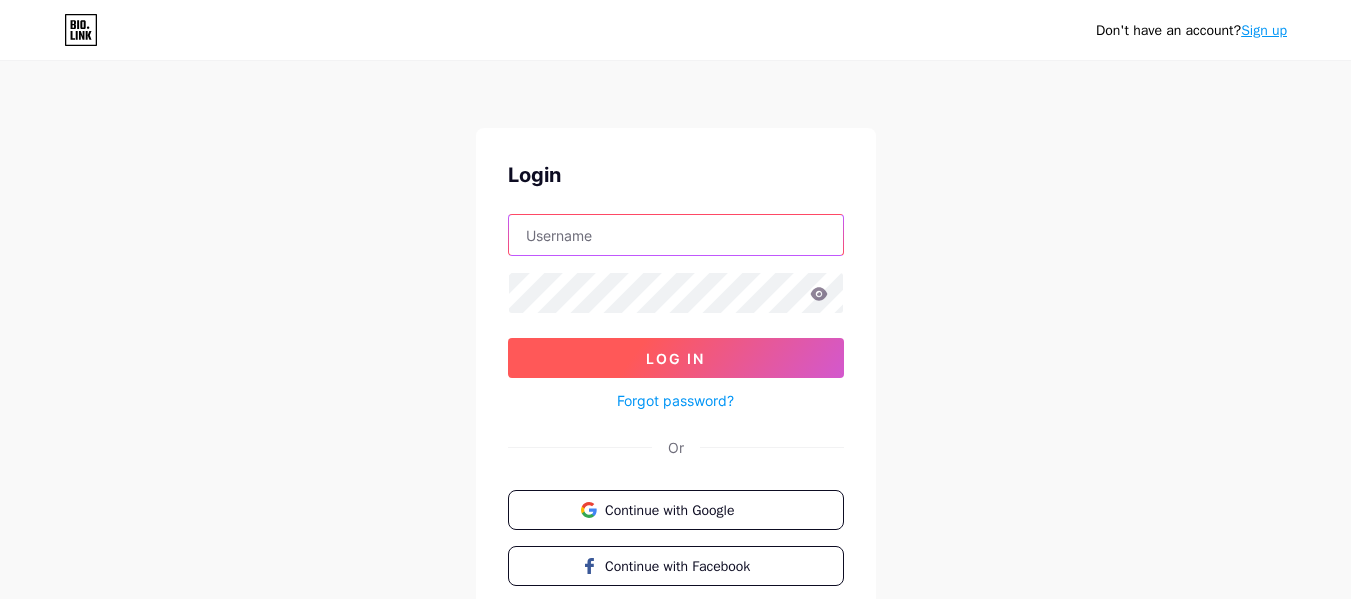 type on "[EMAIL]" 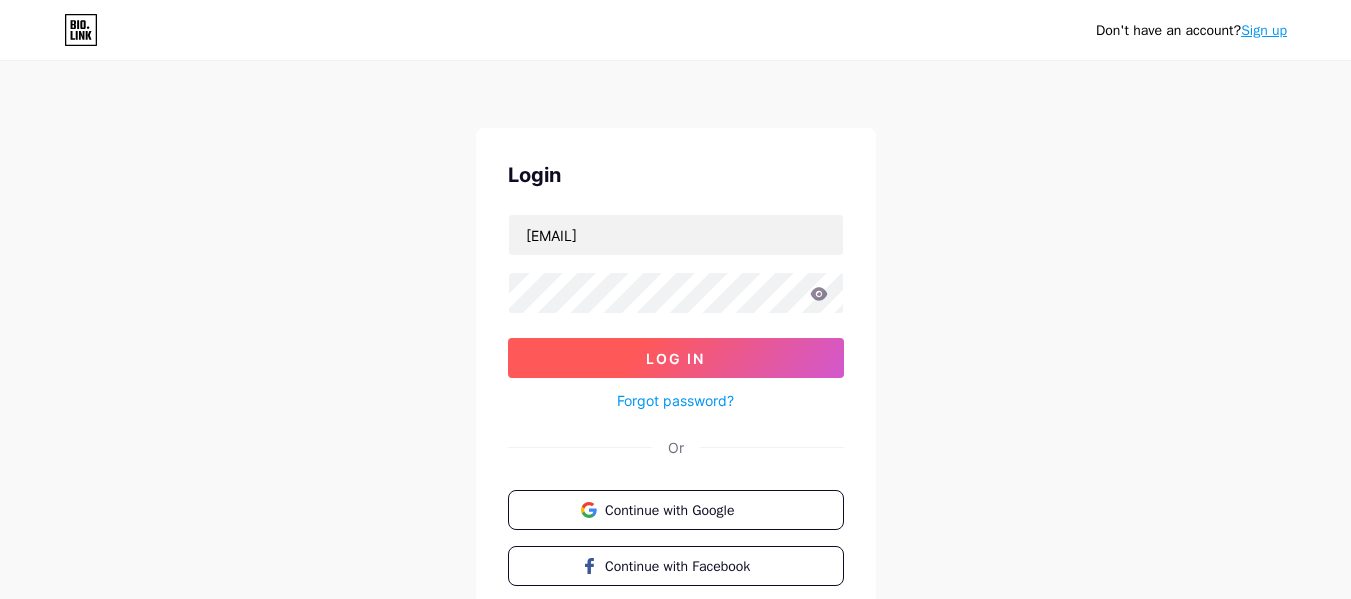 click on "Log In" at bounding box center (676, 358) 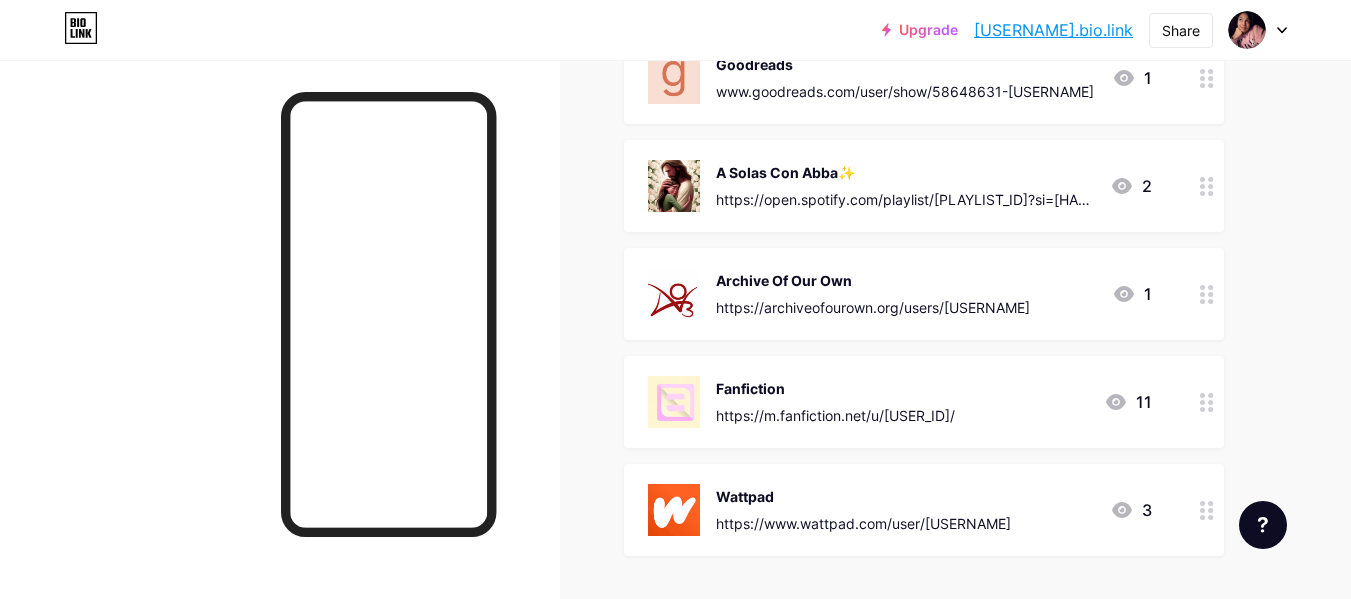 scroll, scrollTop: 405, scrollLeft: 0, axis: vertical 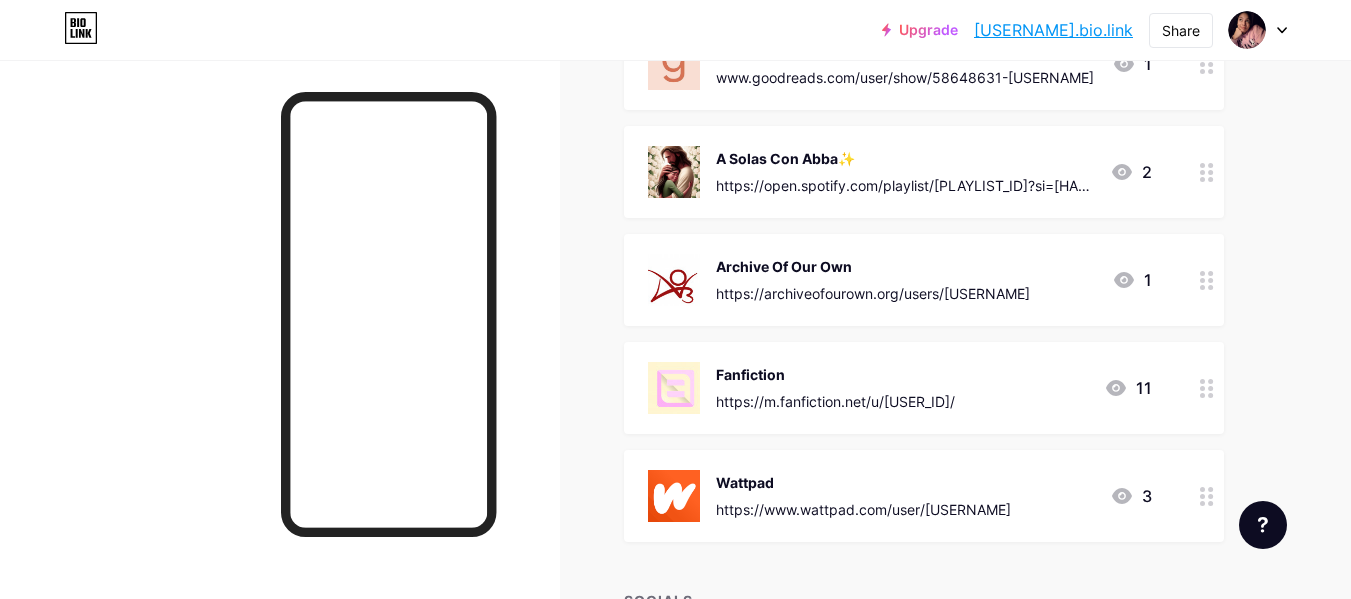 click 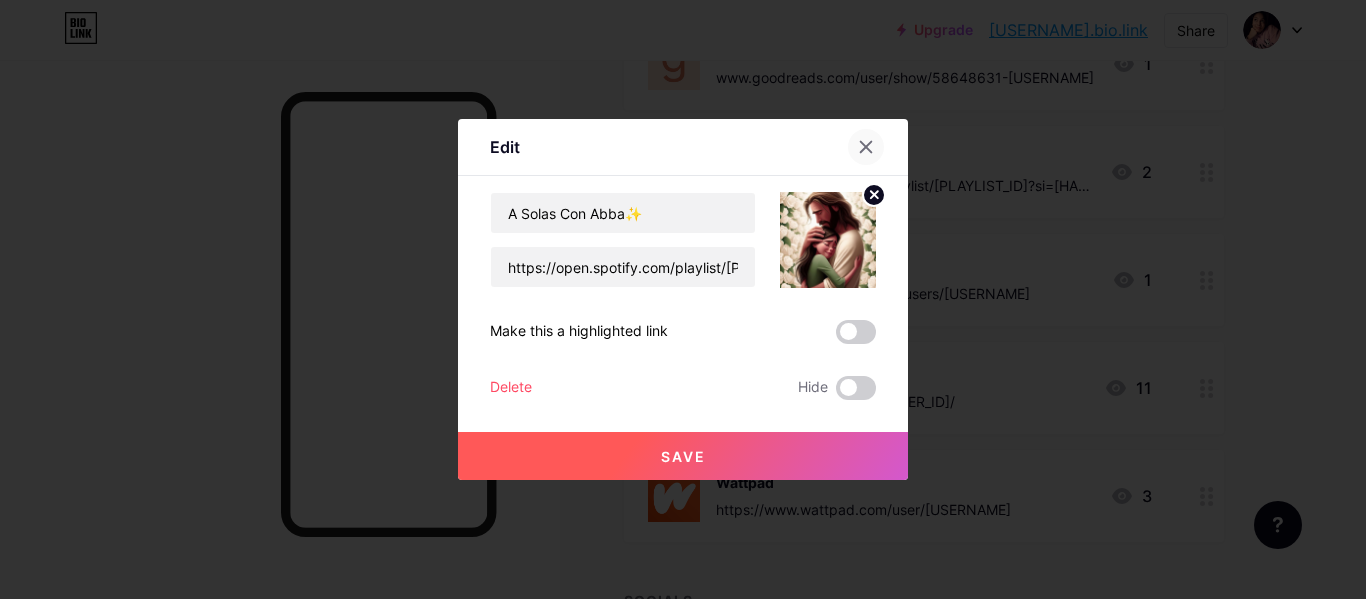 click 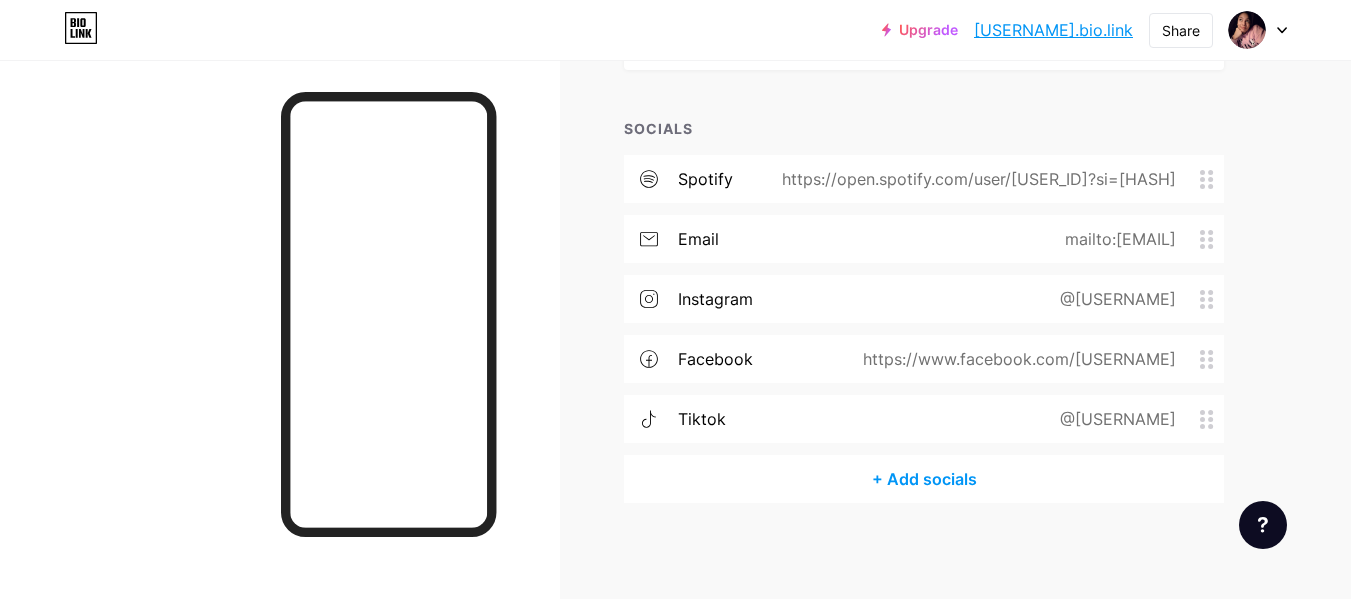 scroll, scrollTop: 880, scrollLeft: 0, axis: vertical 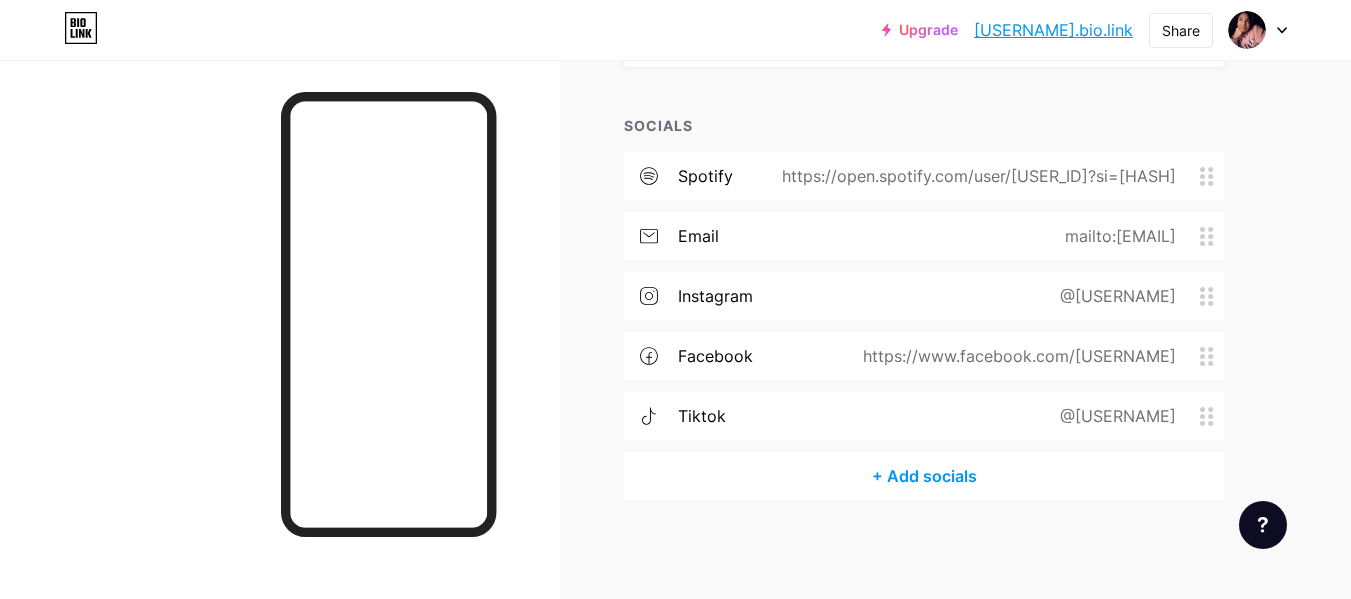 click on "+ Add socials" at bounding box center (924, 476) 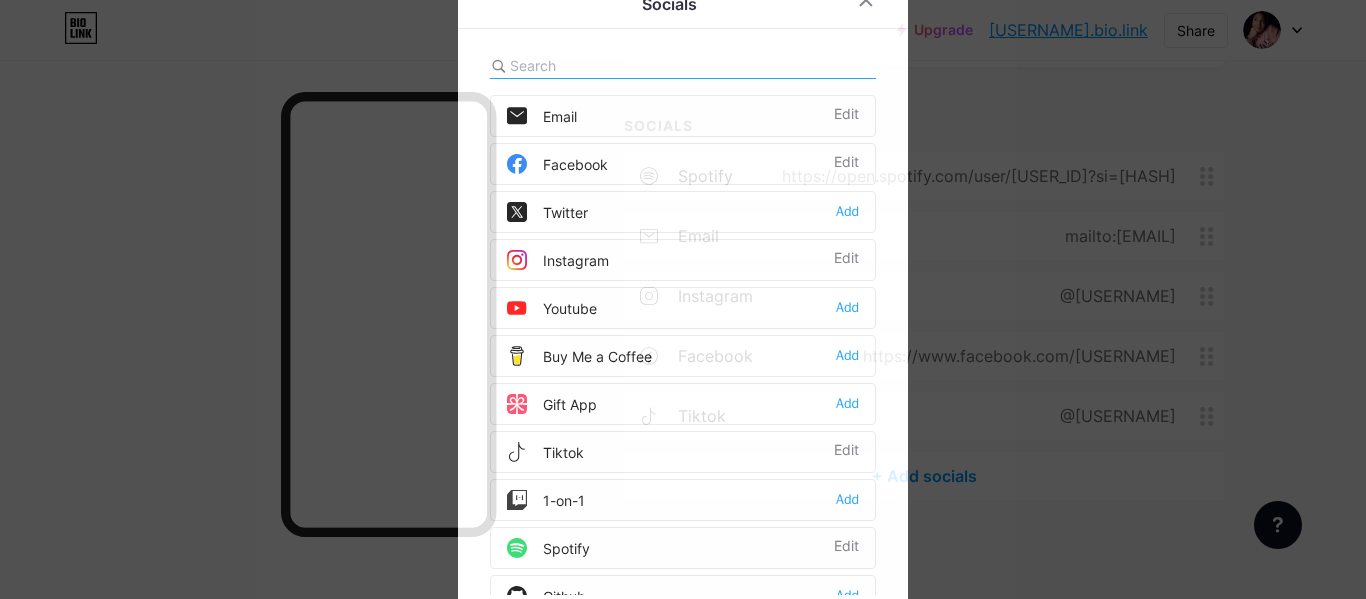 click at bounding box center [683, 66] 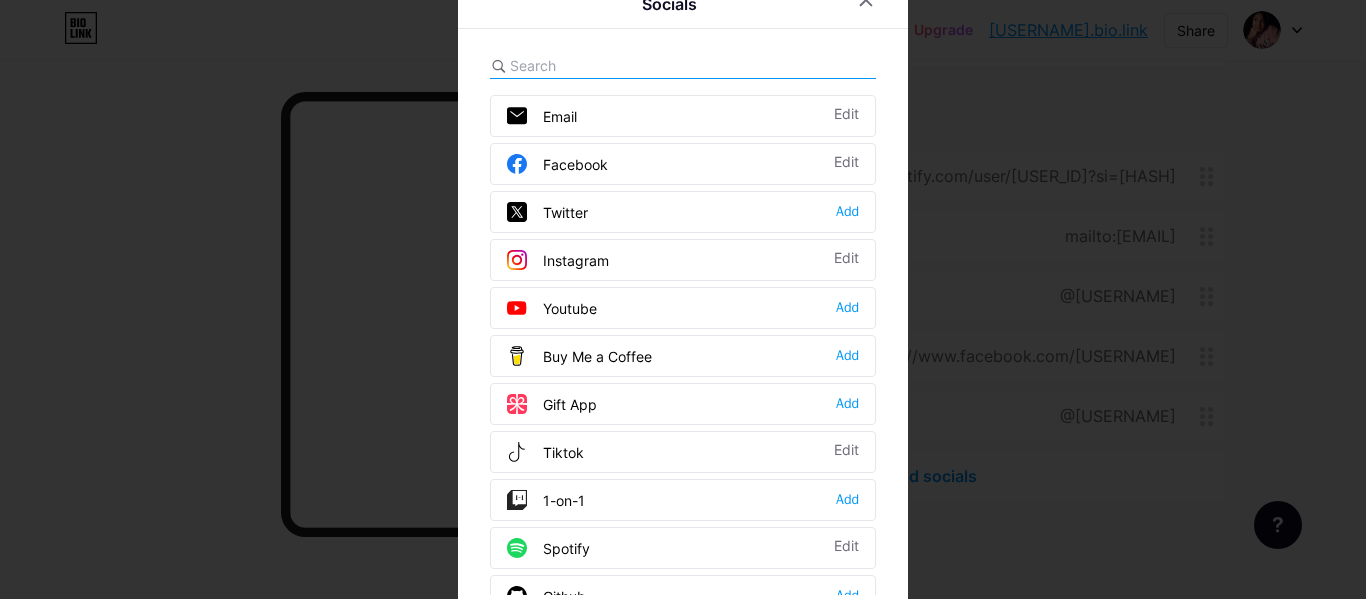click at bounding box center [683, 66] 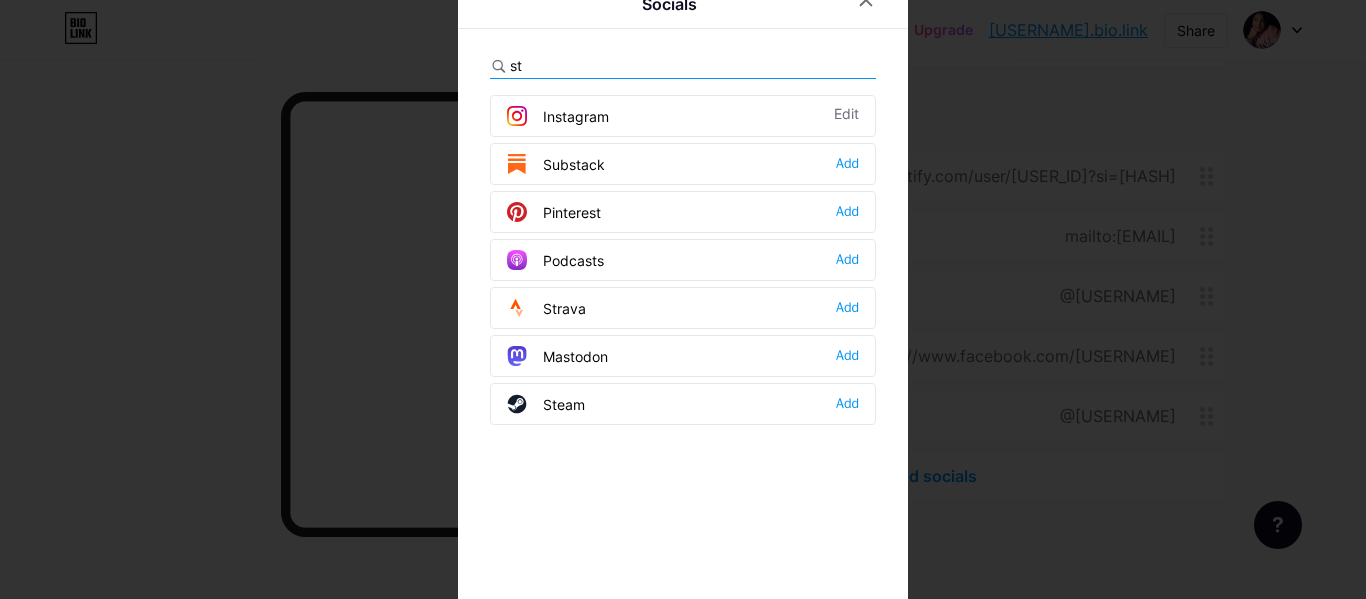 type on "s" 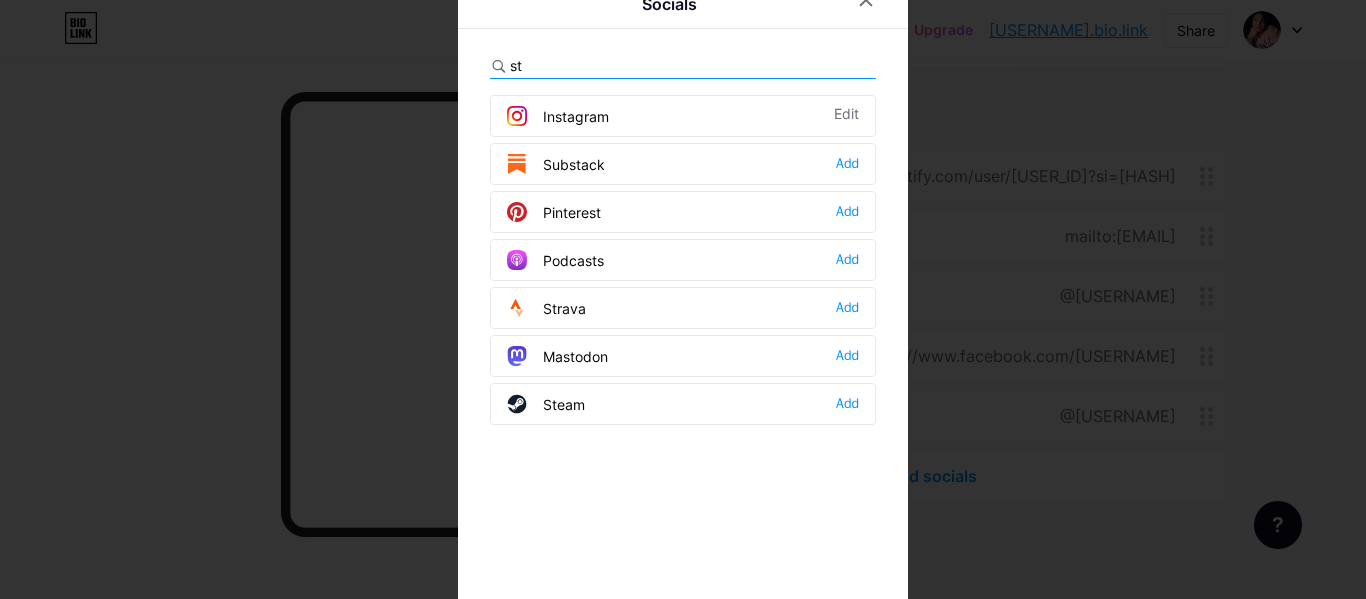 type on "sto" 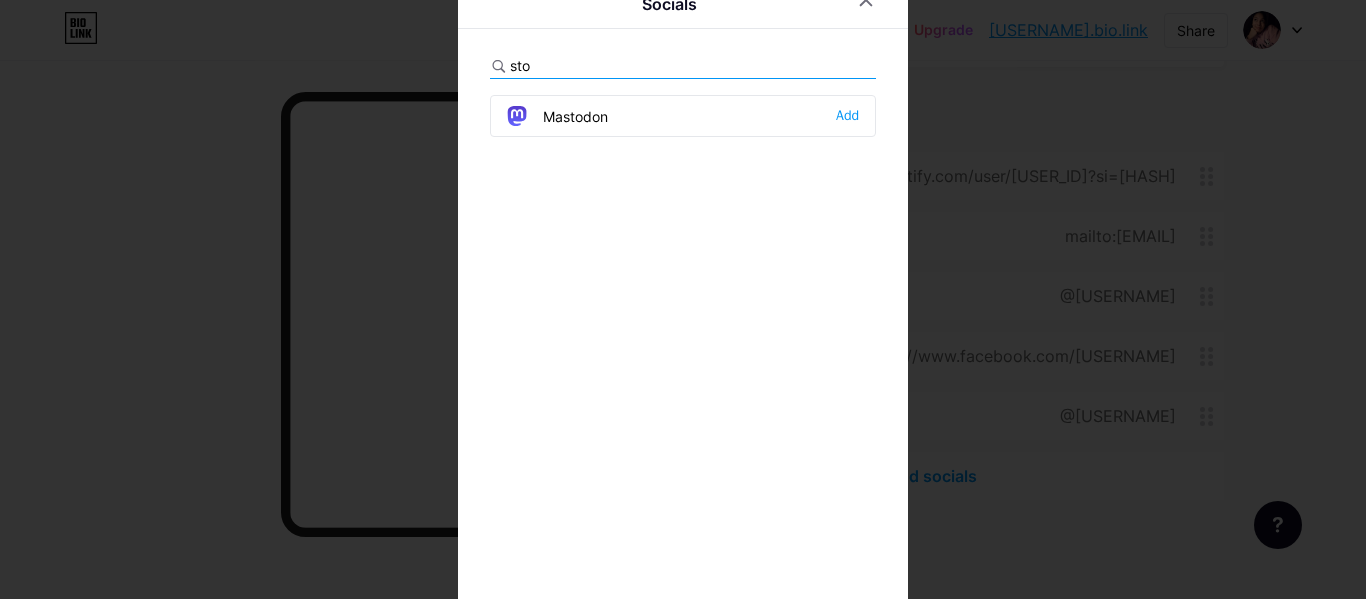 click at bounding box center [683, 299] 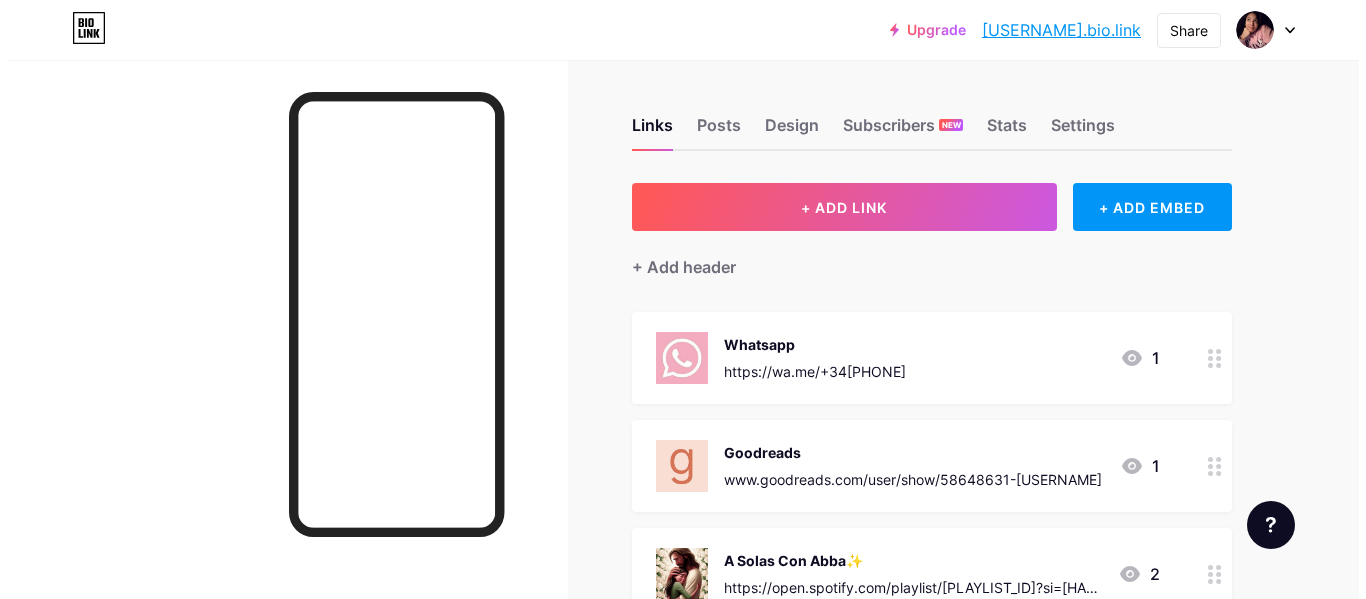 scroll, scrollTop: 0, scrollLeft: 0, axis: both 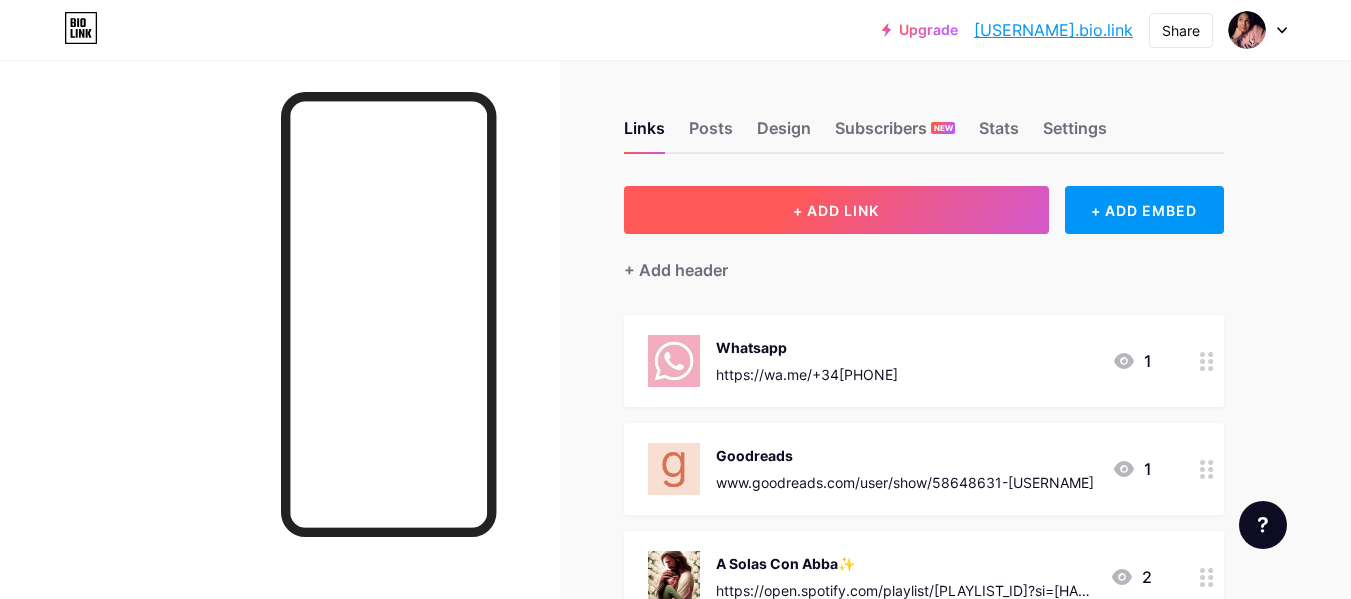 click on "+ ADD LINK" at bounding box center [836, 210] 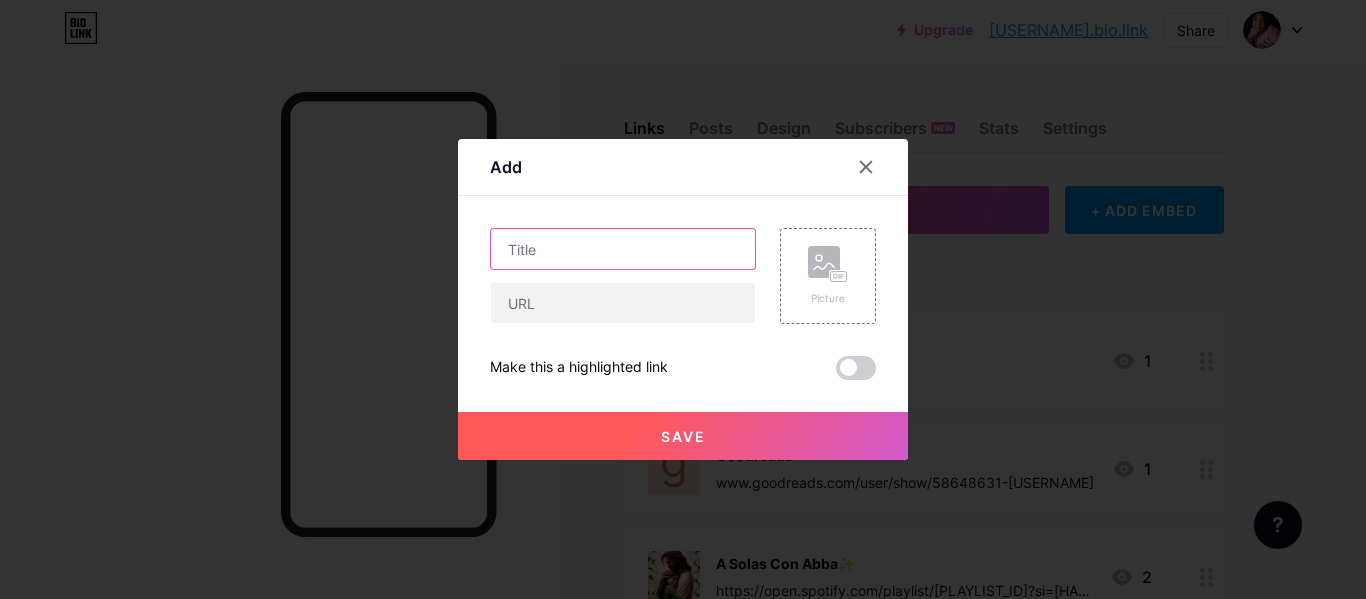 click at bounding box center [623, 249] 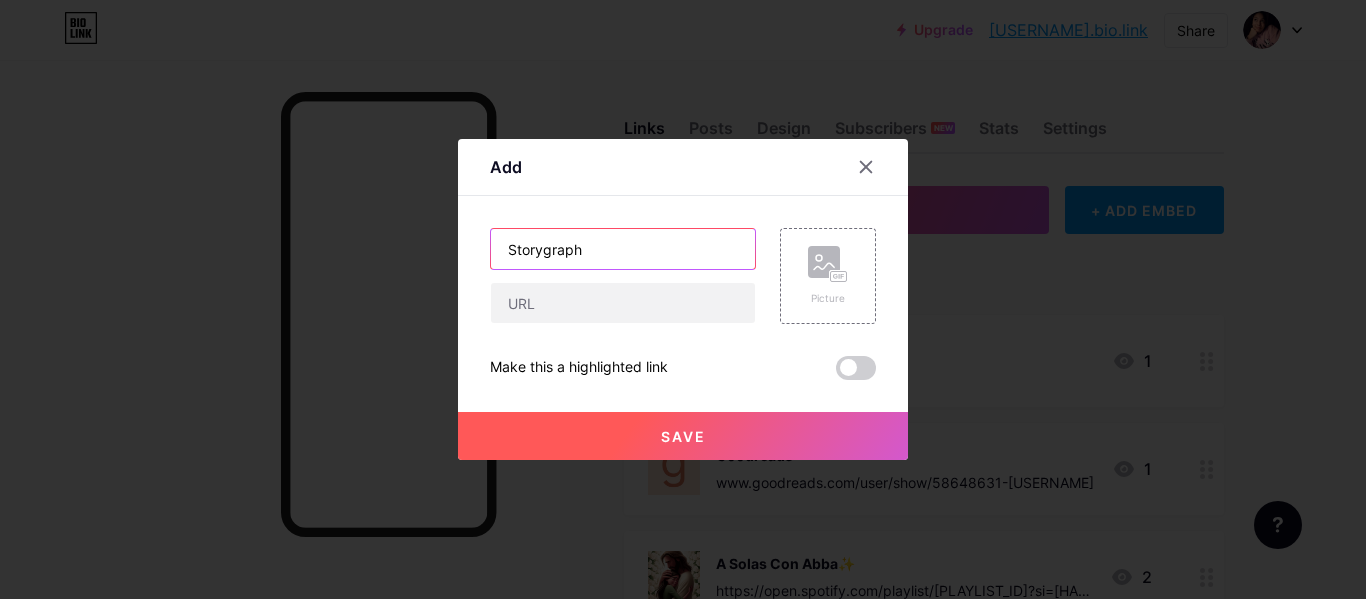 type on "Storygraph" 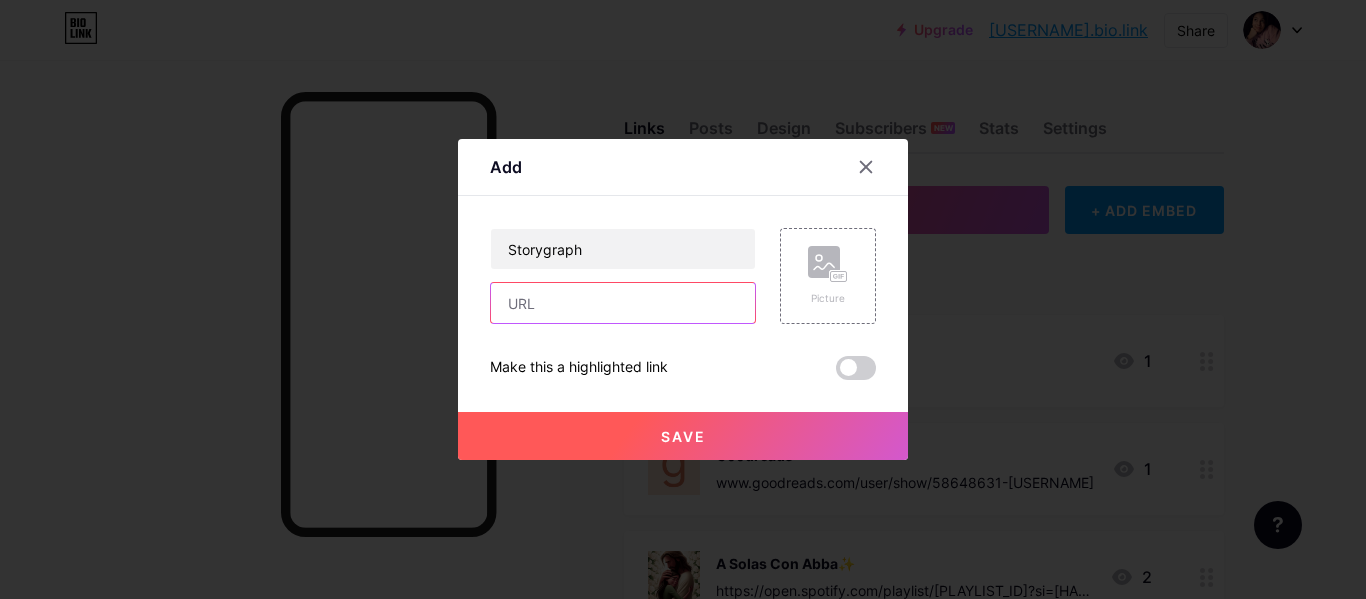 click at bounding box center [623, 303] 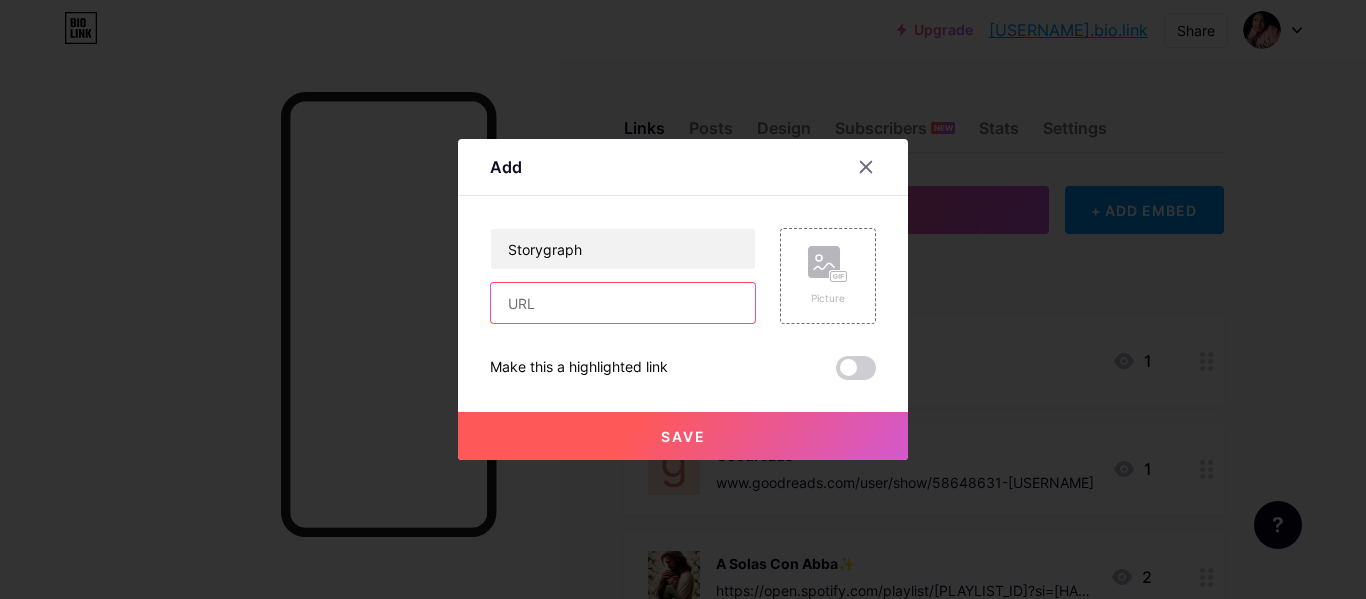 paste on "https://app.thestorygraph.com/profile/[USERNAME]" 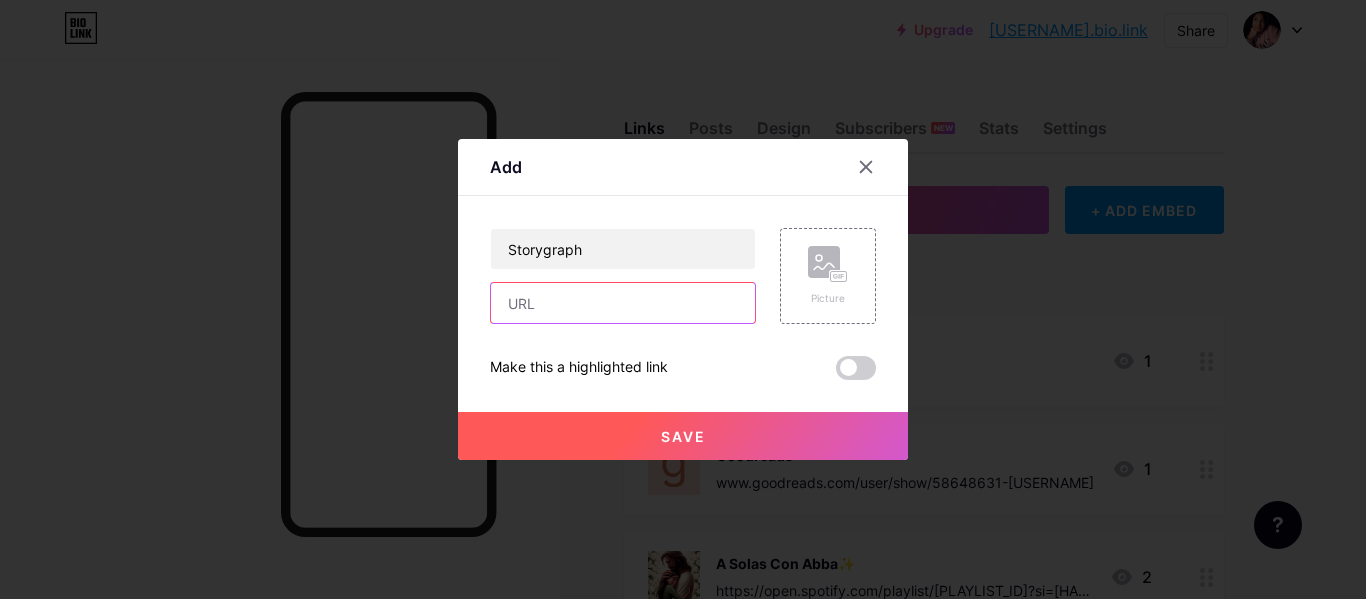 type on "https://app.thestorygraph.com/profile/[USERNAME]" 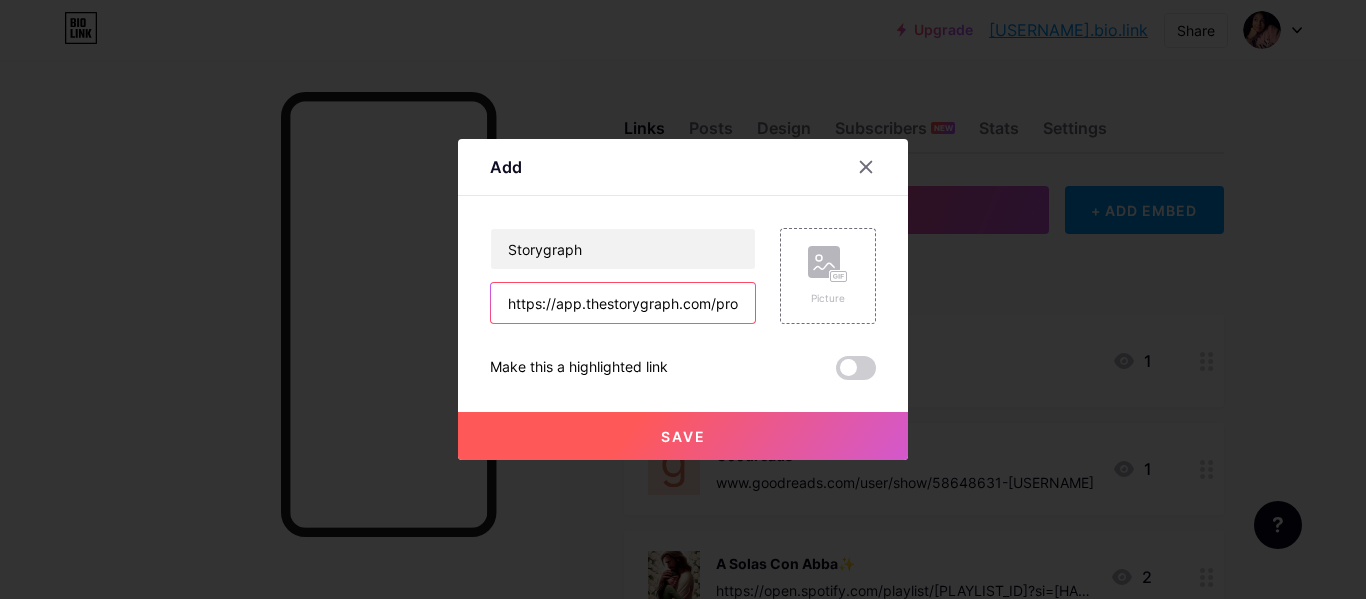 scroll, scrollTop: 0, scrollLeft: 109, axis: horizontal 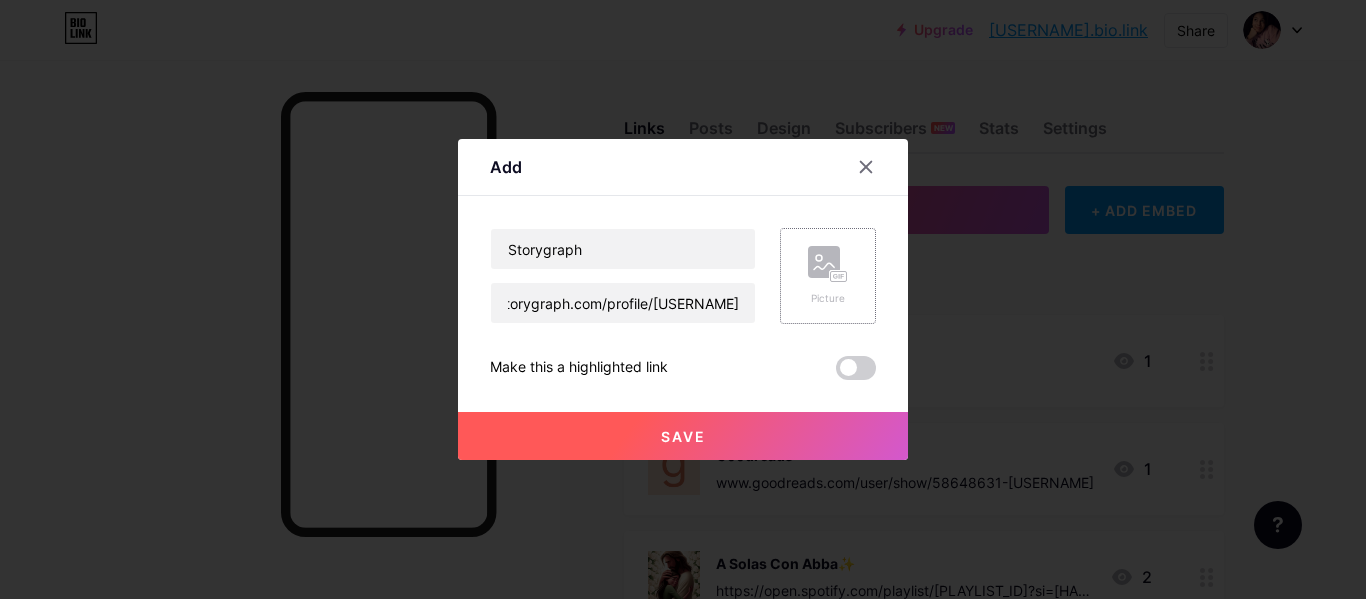 click on "Picture" at bounding box center (828, 276) 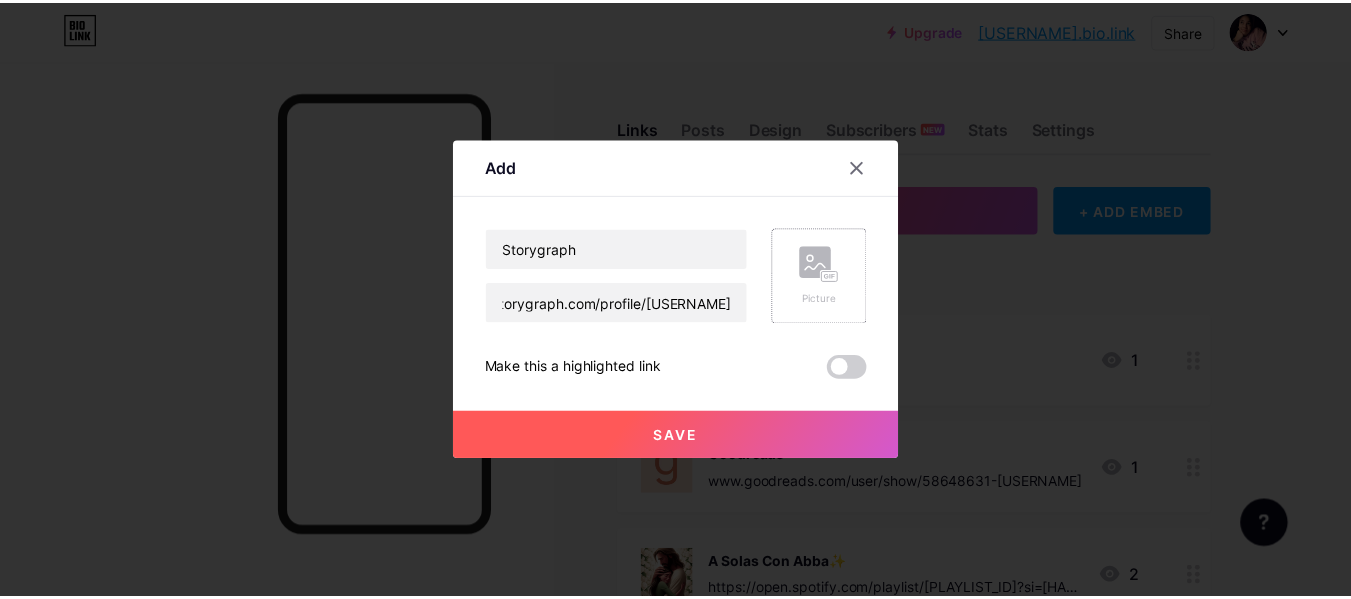 scroll, scrollTop: 0, scrollLeft: 0, axis: both 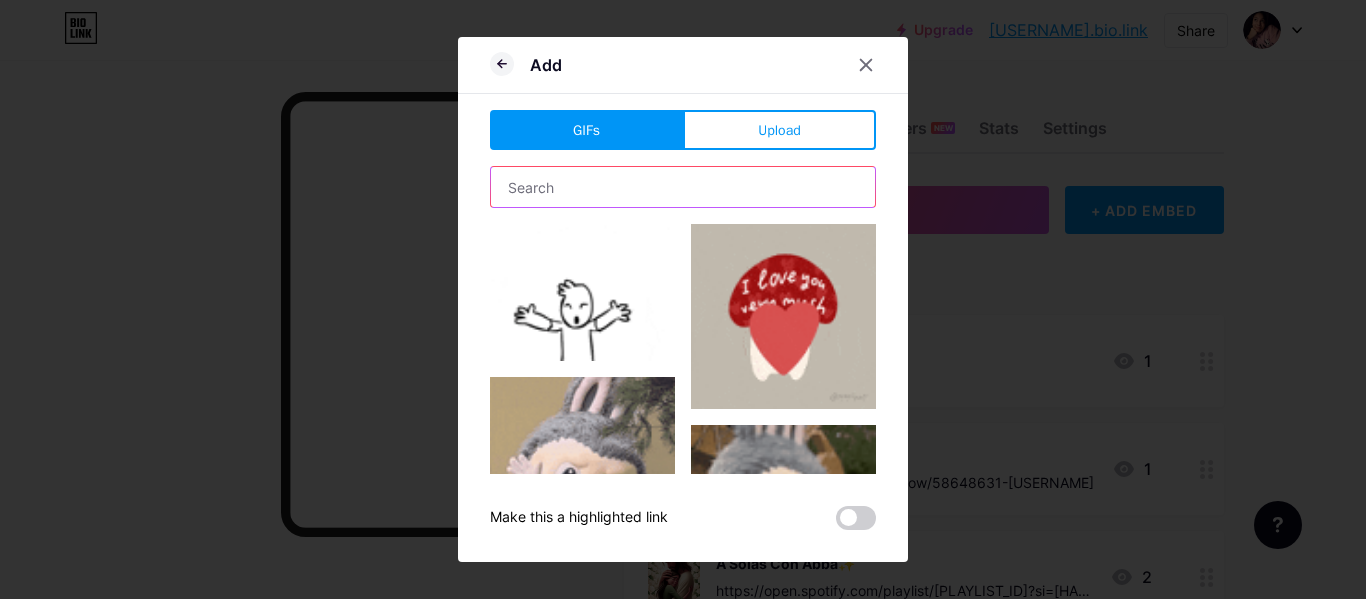 click at bounding box center (683, 187) 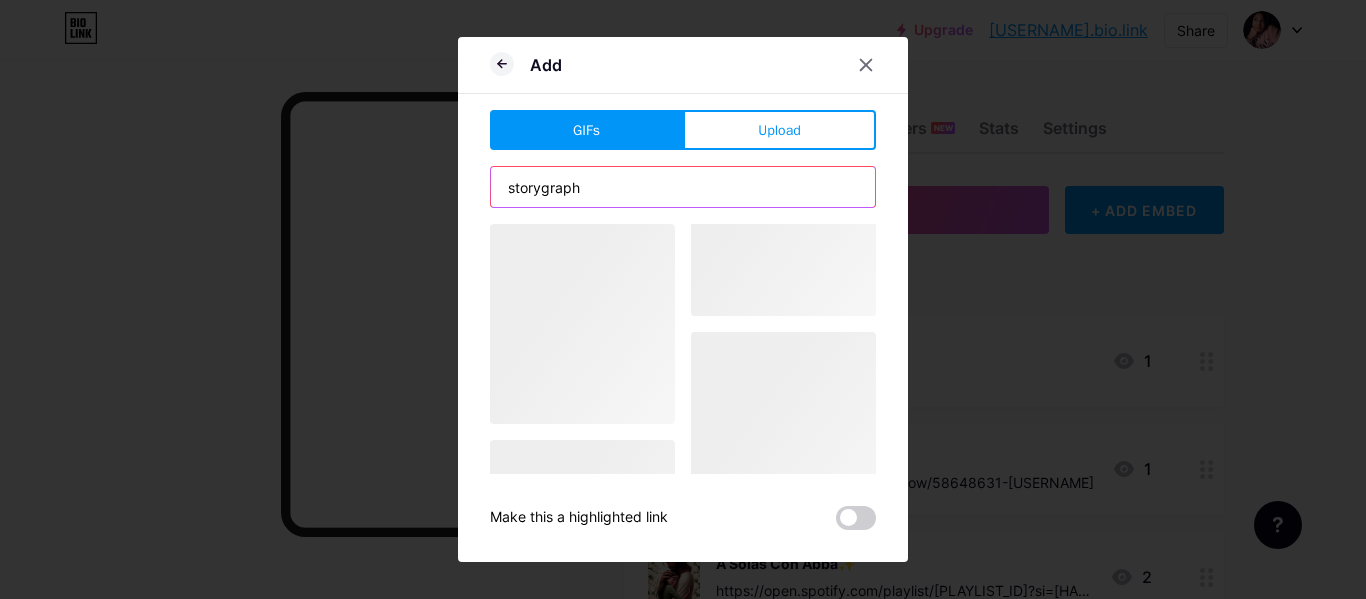 type on "storygraph" 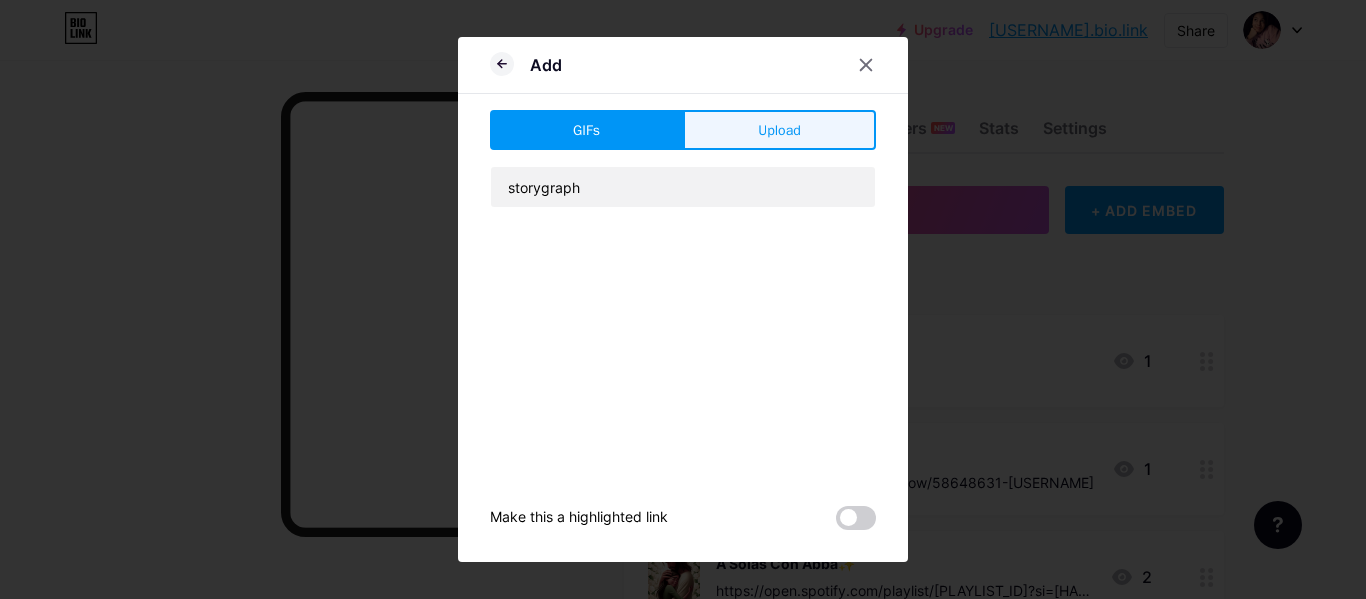 click on "Upload" at bounding box center [779, 130] 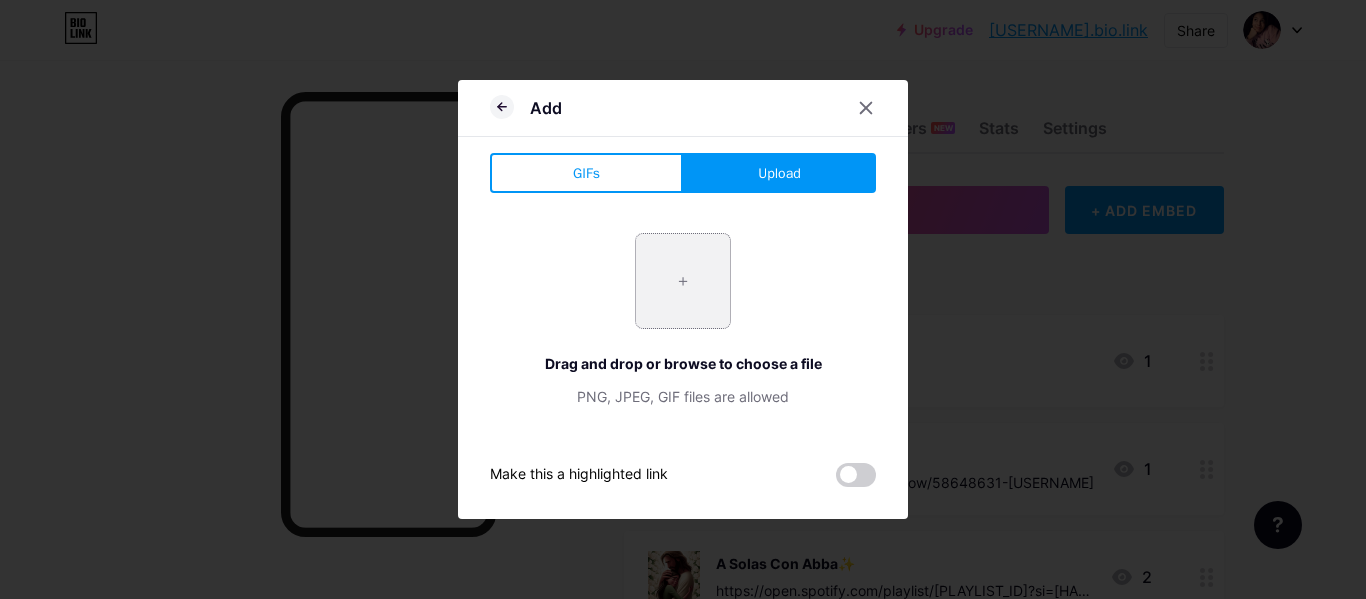 click at bounding box center [683, 281] 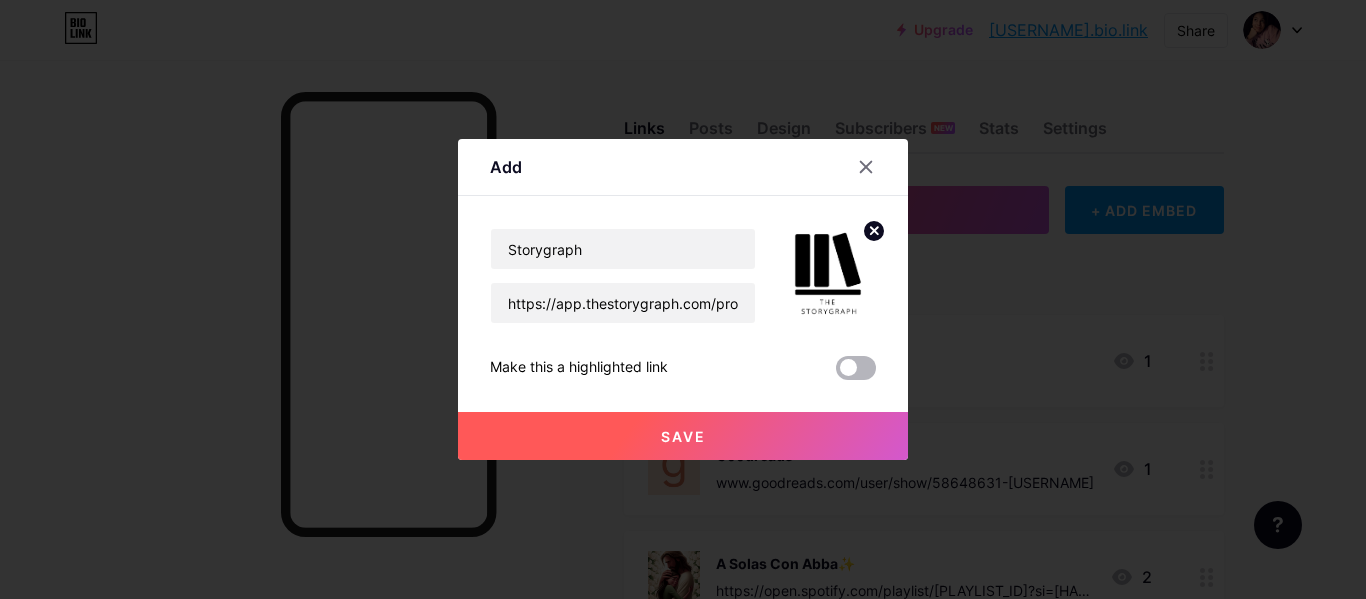 click at bounding box center (856, 368) 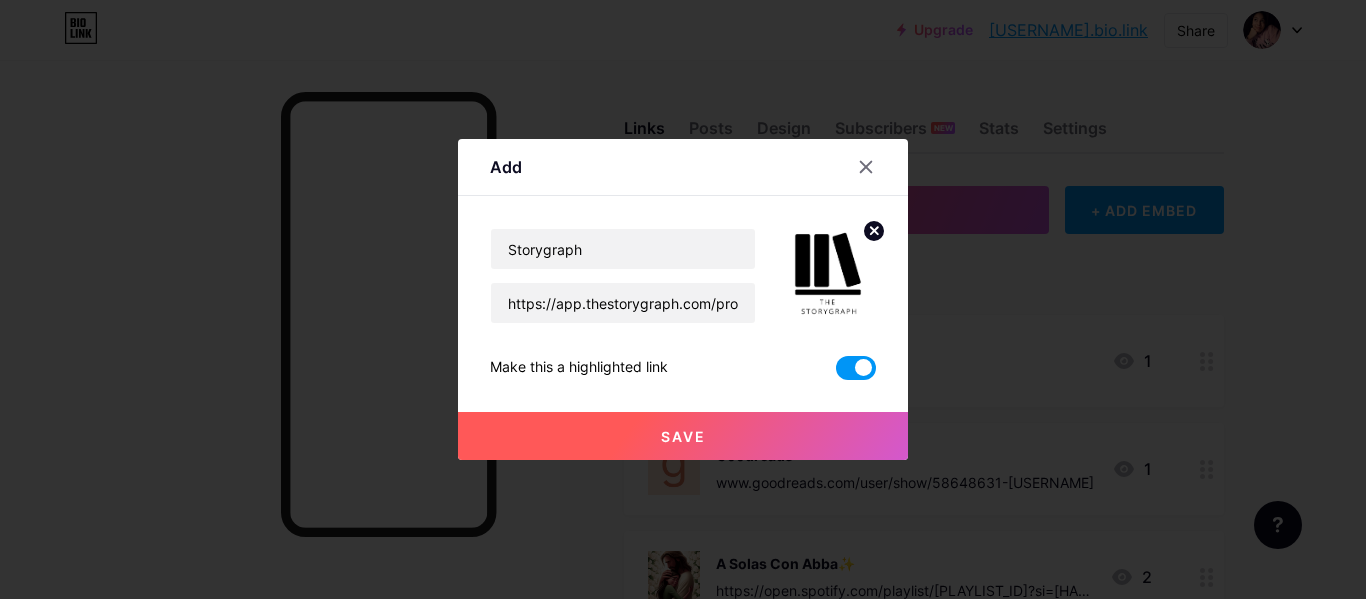 click on "Save" at bounding box center [683, 436] 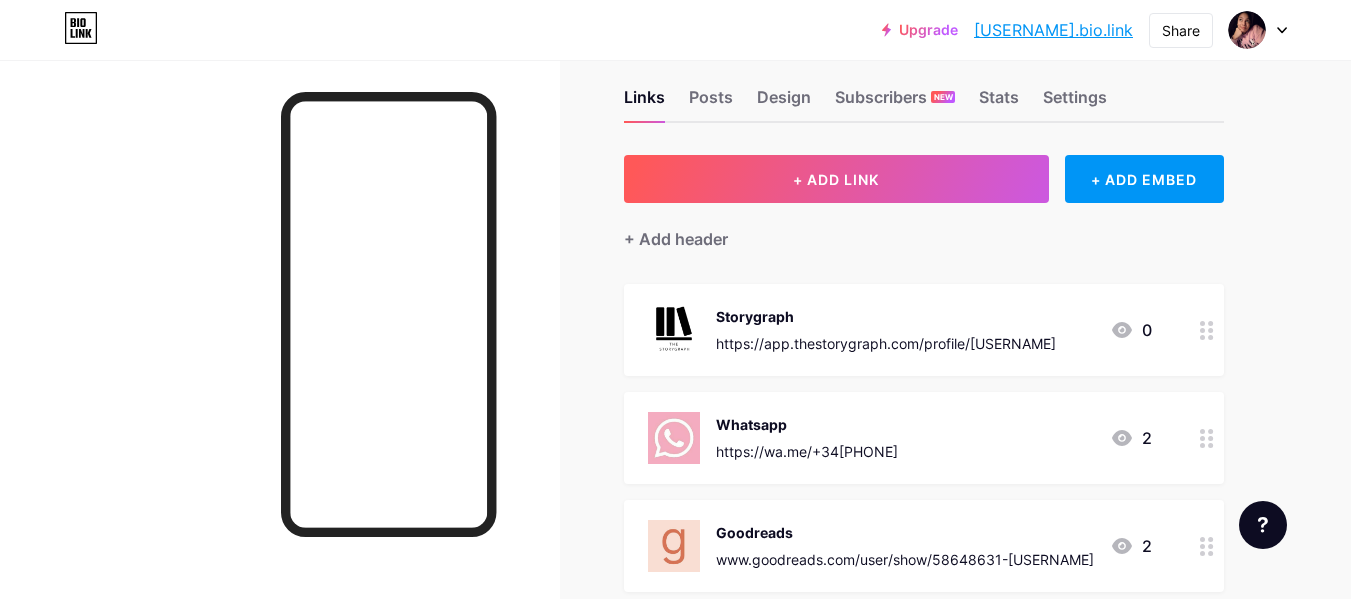 scroll, scrollTop: 0, scrollLeft: 0, axis: both 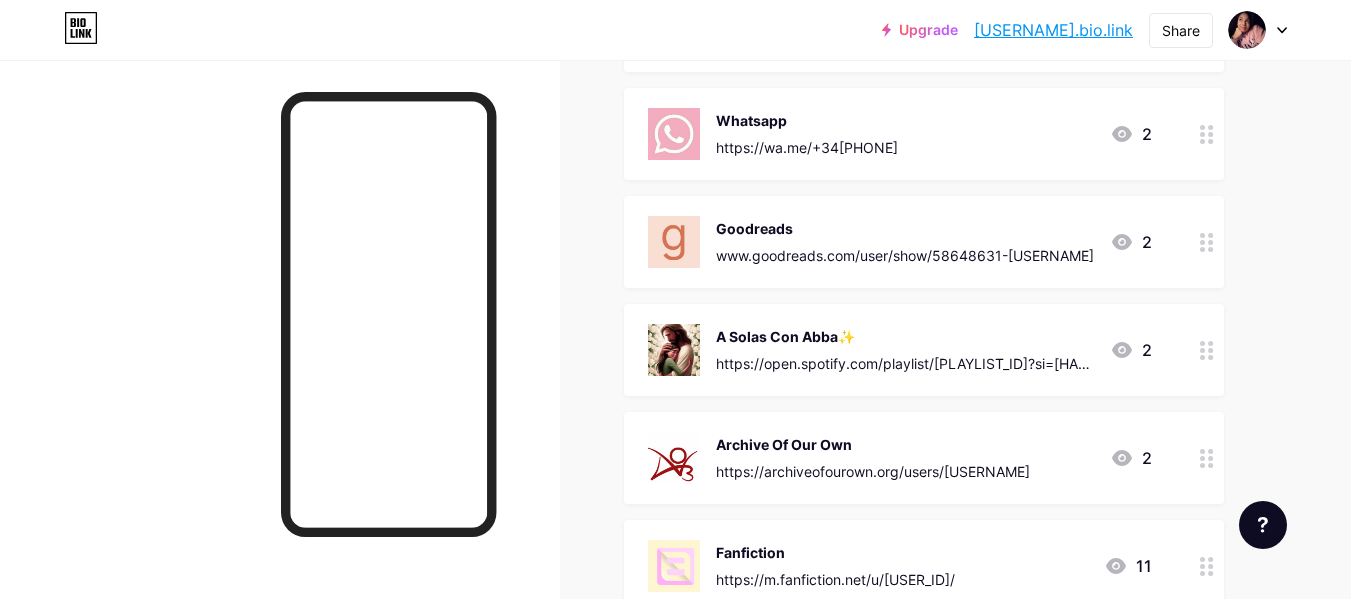 click at bounding box center (1207, 242) 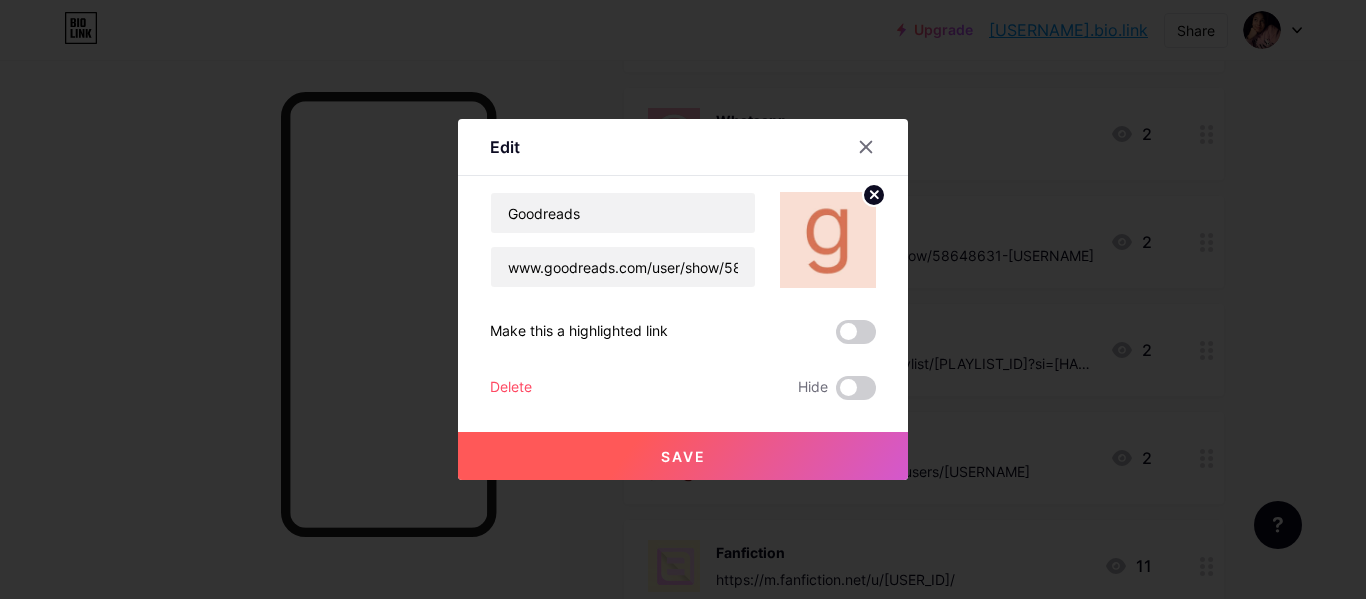 click on "Delete" at bounding box center (511, 388) 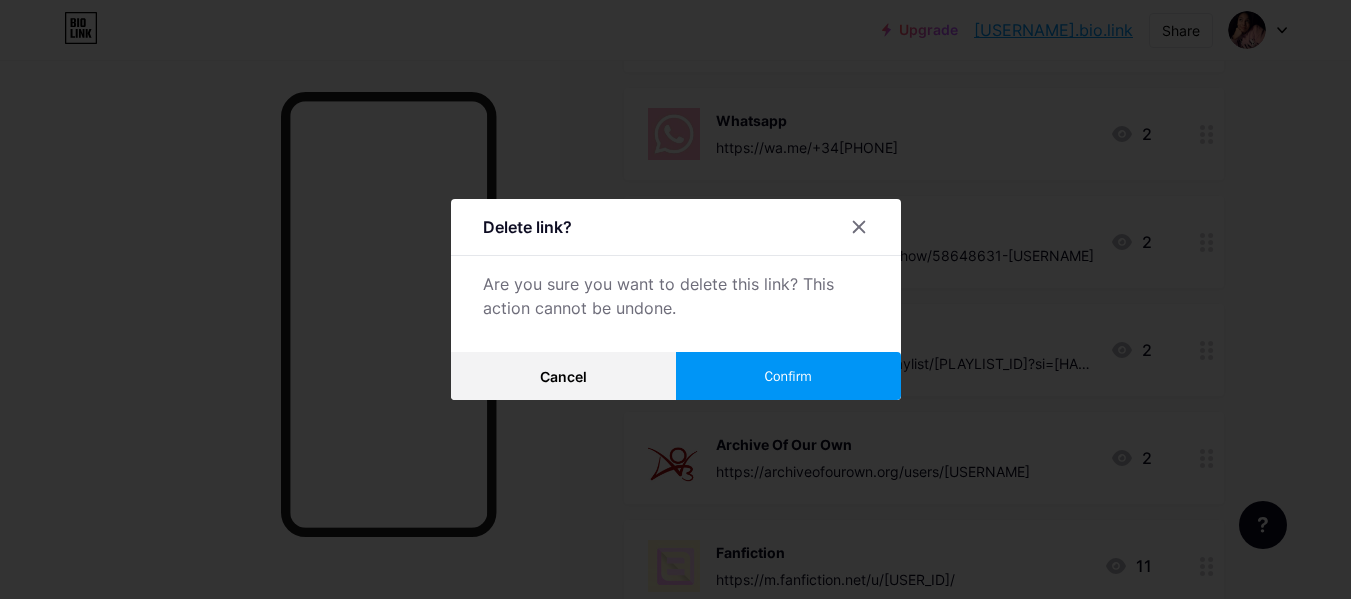 click on "Confirm" at bounding box center [788, 376] 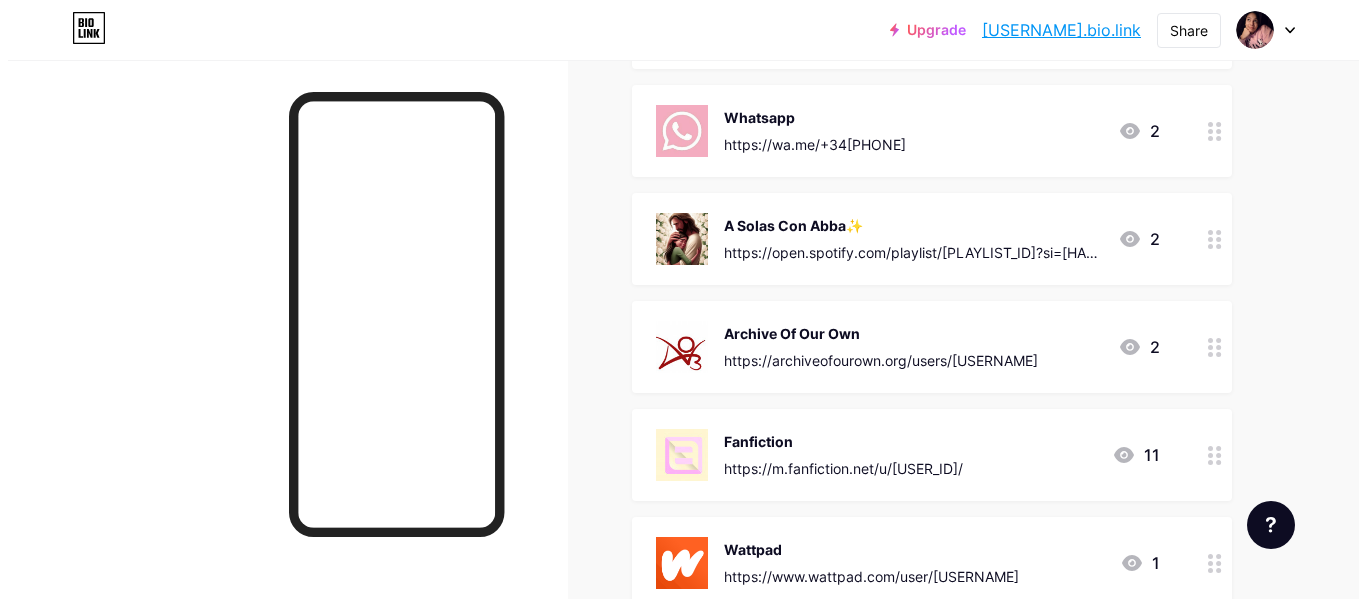 scroll, scrollTop: 314, scrollLeft: 0, axis: vertical 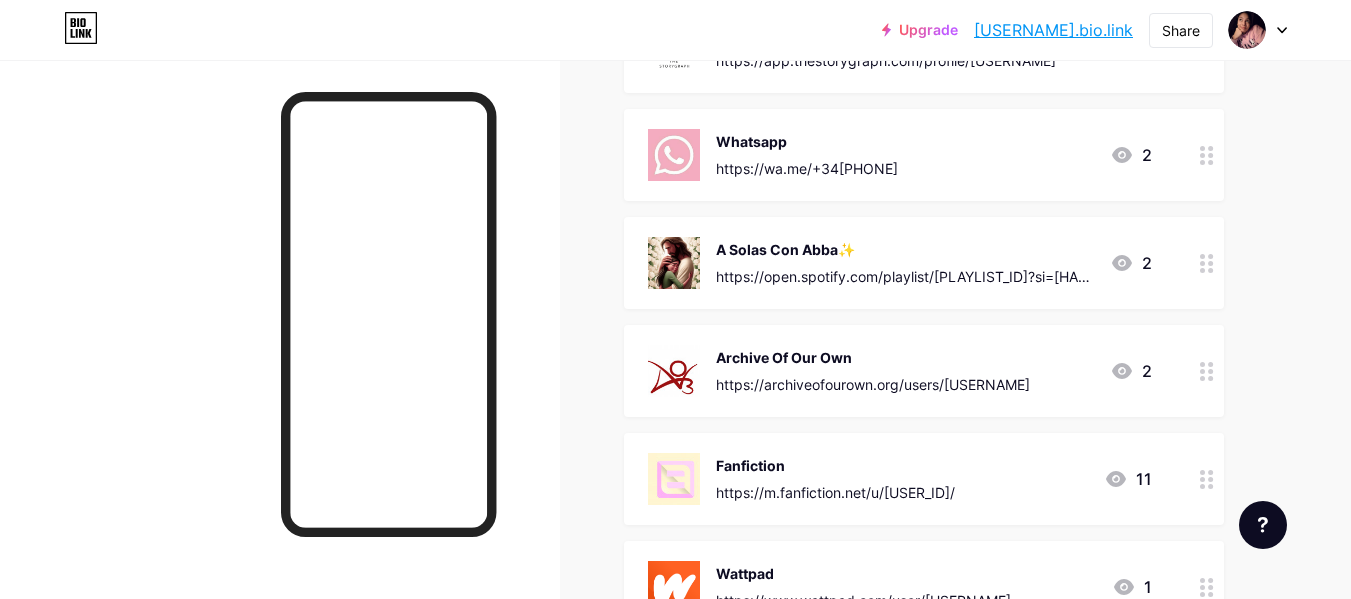 click at bounding box center [1207, 263] 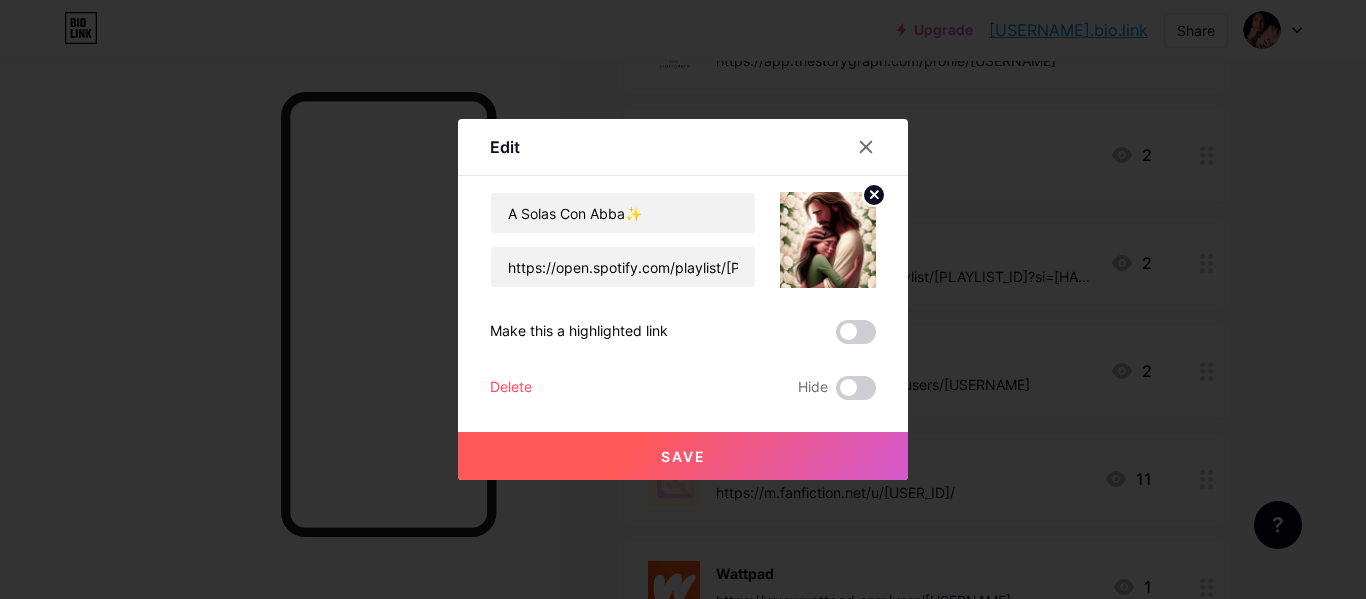 click on "Delete" at bounding box center (511, 388) 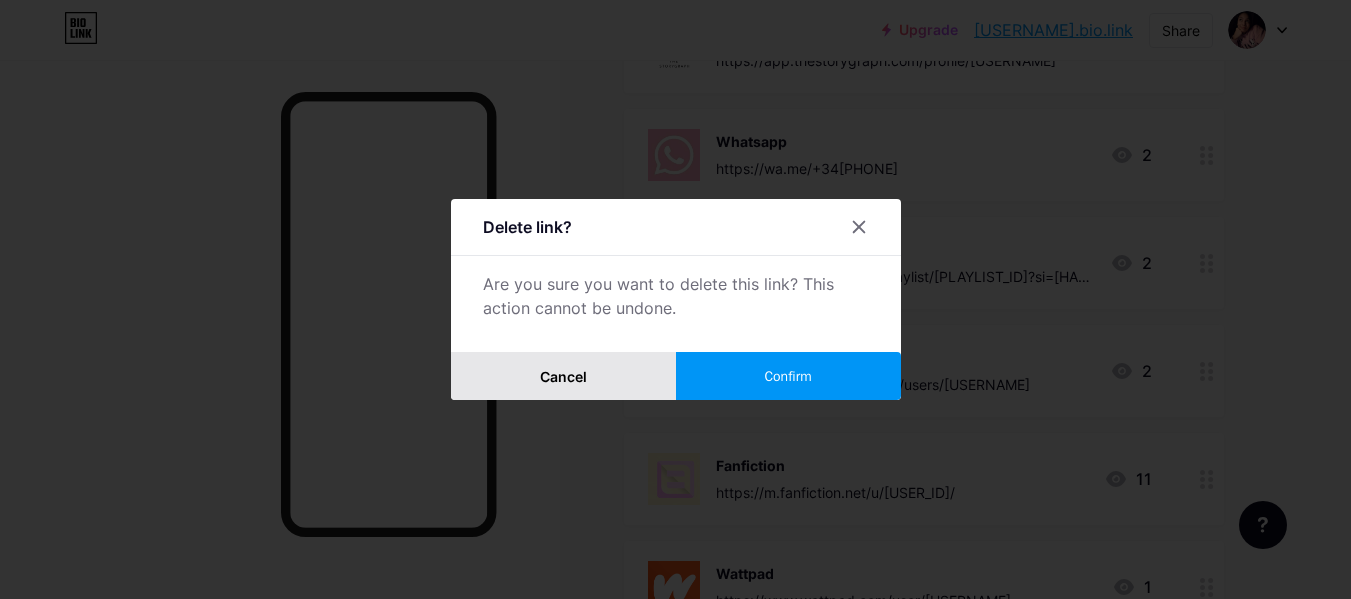 click on "Cancel" at bounding box center (563, 376) 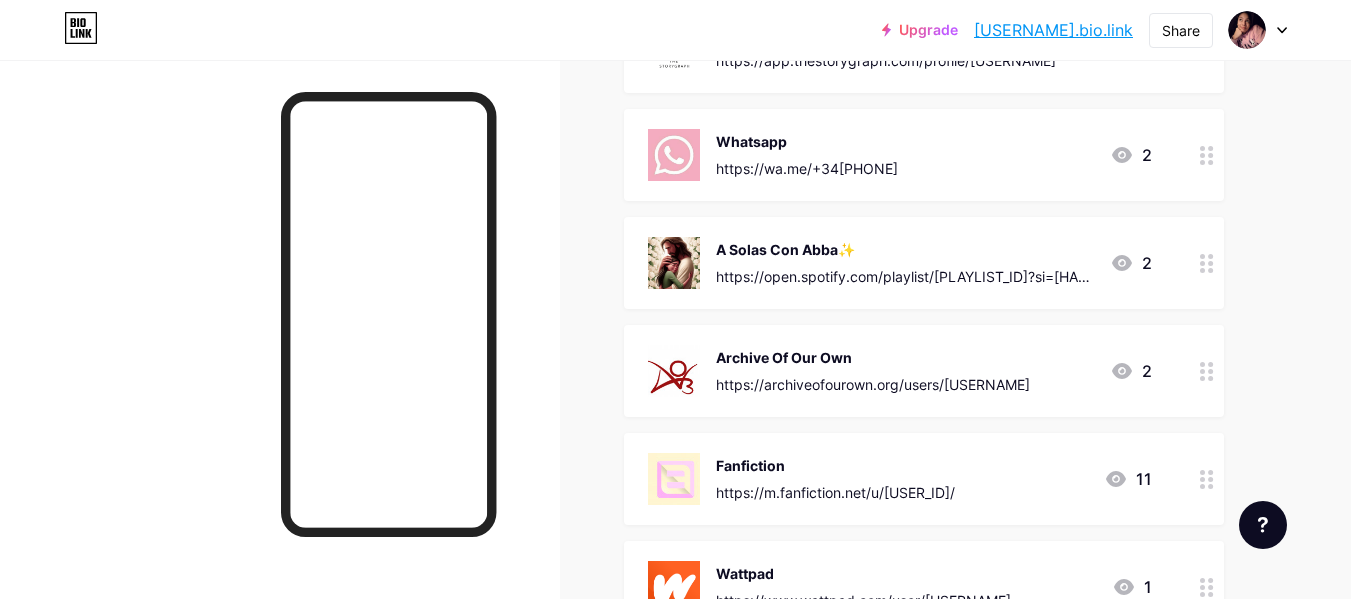 click on "A Solas Con Abba✨" at bounding box center (905, 249) 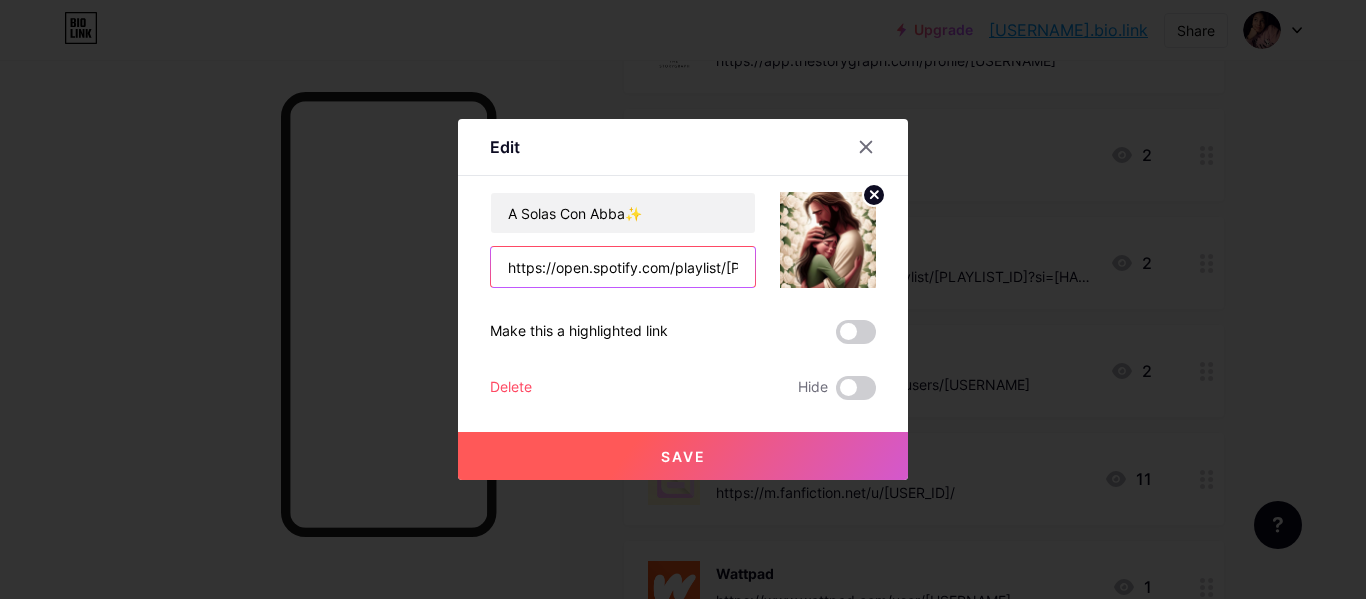 click on "https://open.spotify.com/playlist/[PLAYLIST_ID]?si=[HASH]" at bounding box center [623, 267] 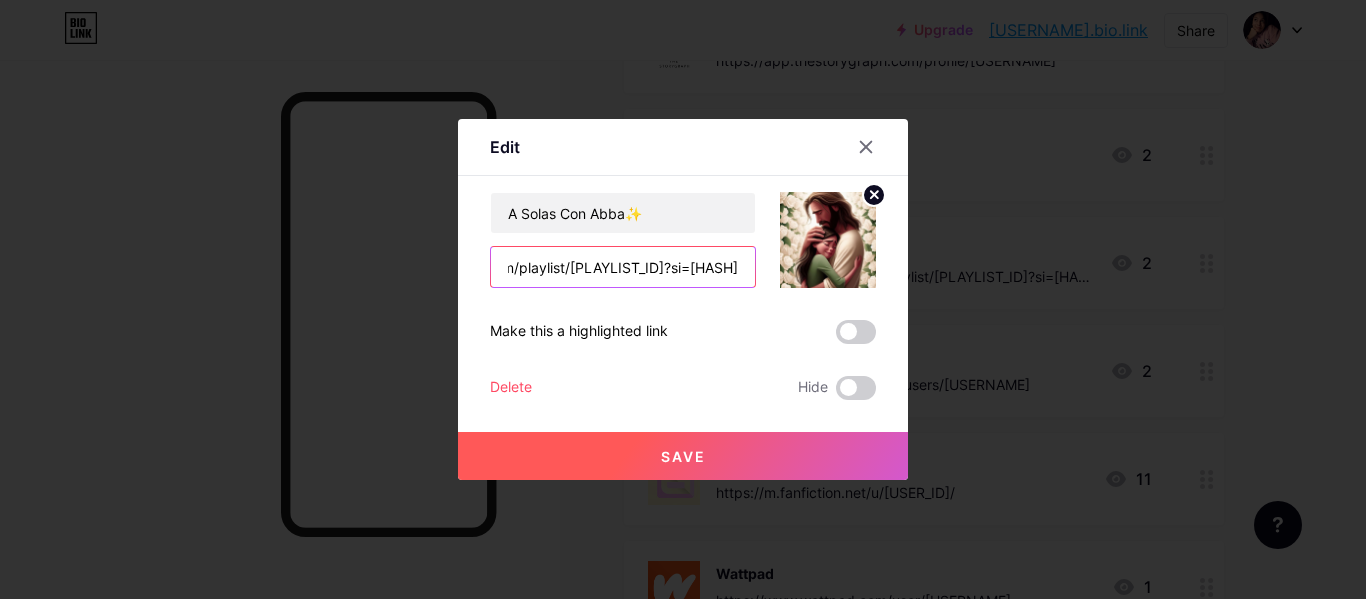 scroll, scrollTop: 0, scrollLeft: 391, axis: horizontal 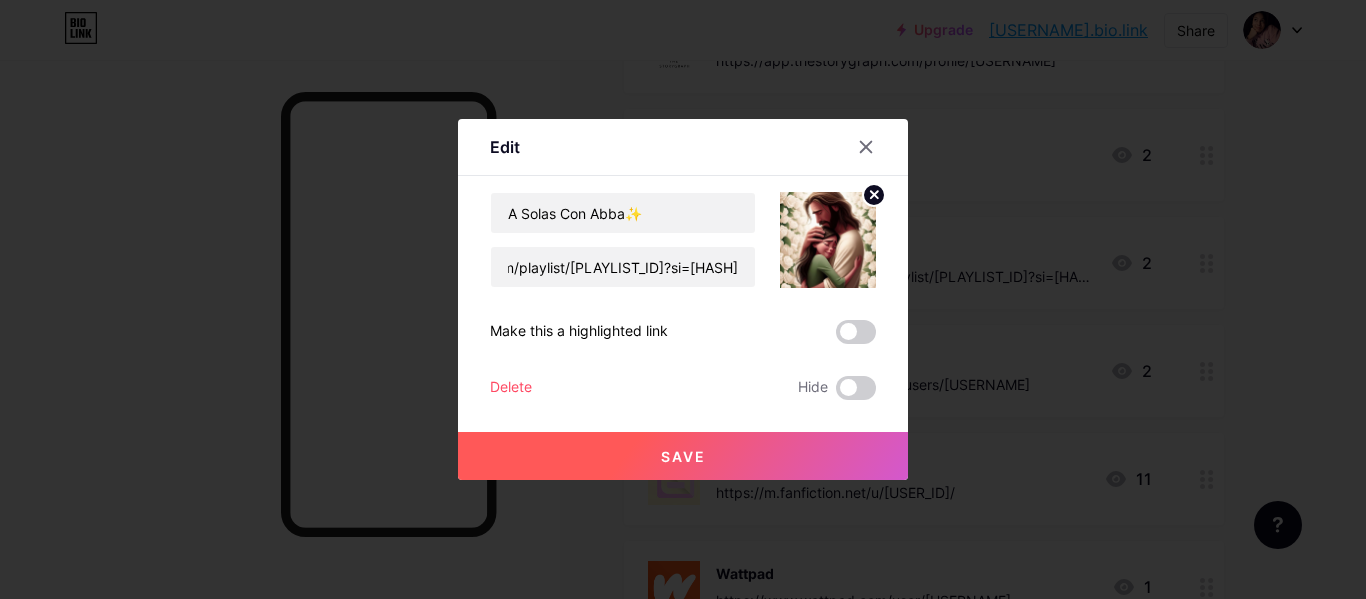 click on "Save" at bounding box center (683, 456) 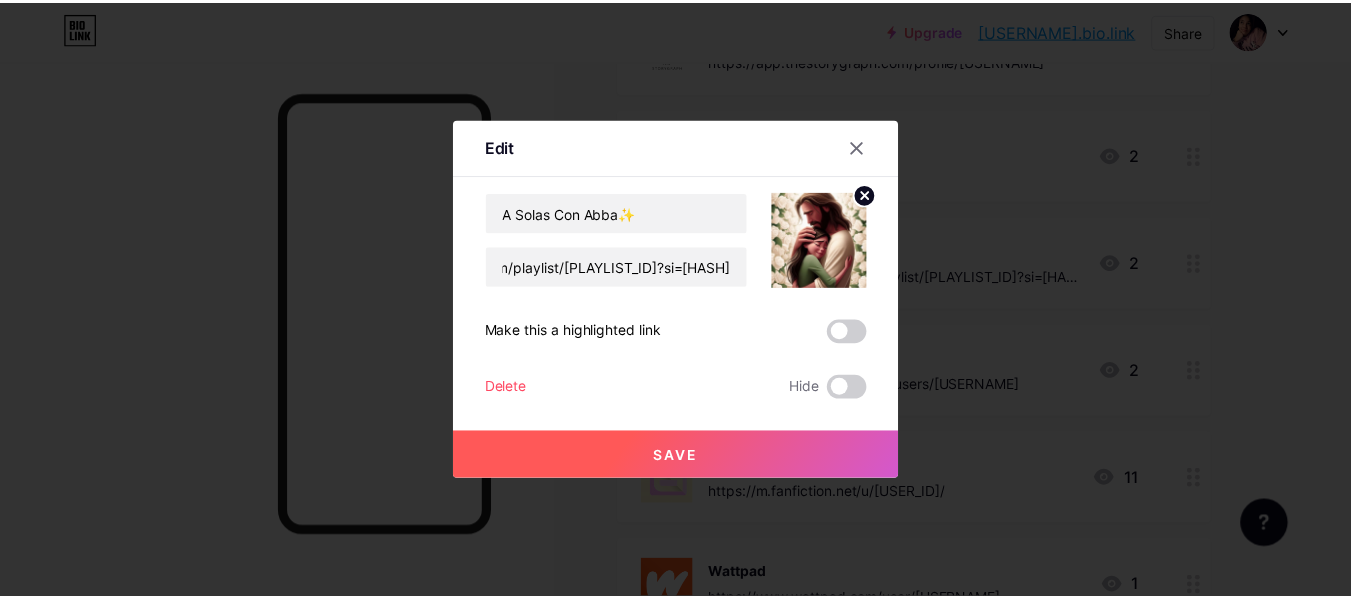 scroll, scrollTop: 0, scrollLeft: 0, axis: both 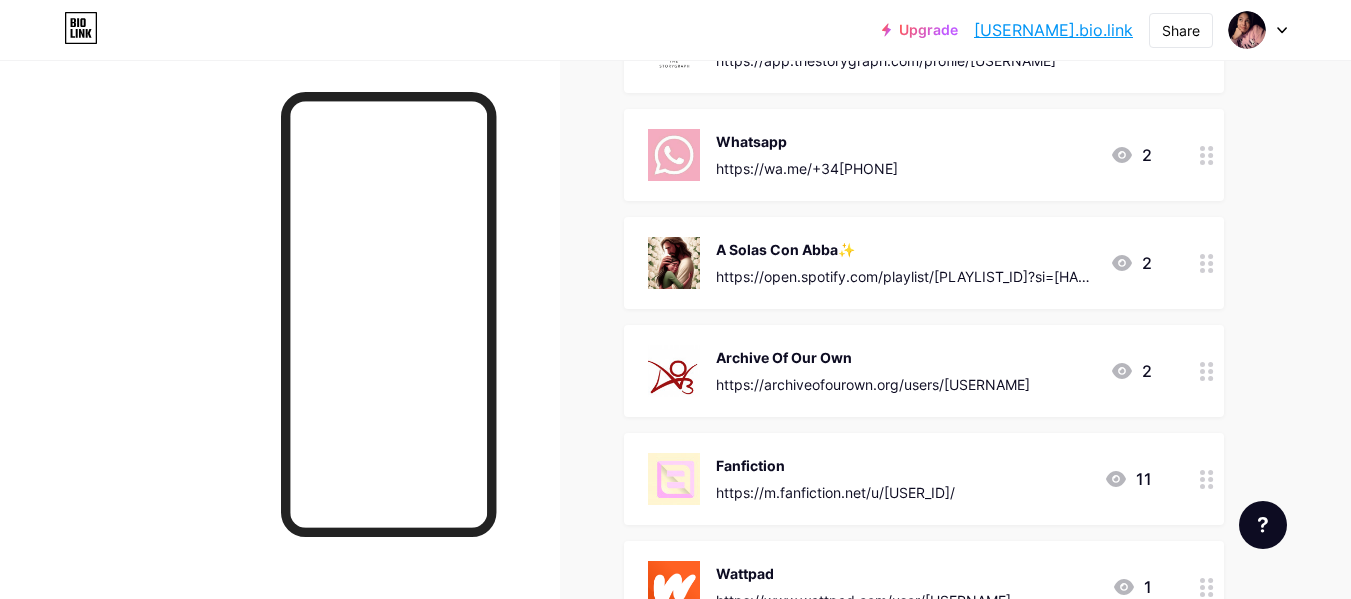 click on "A Solas Con Abba✨" at bounding box center [905, 249] 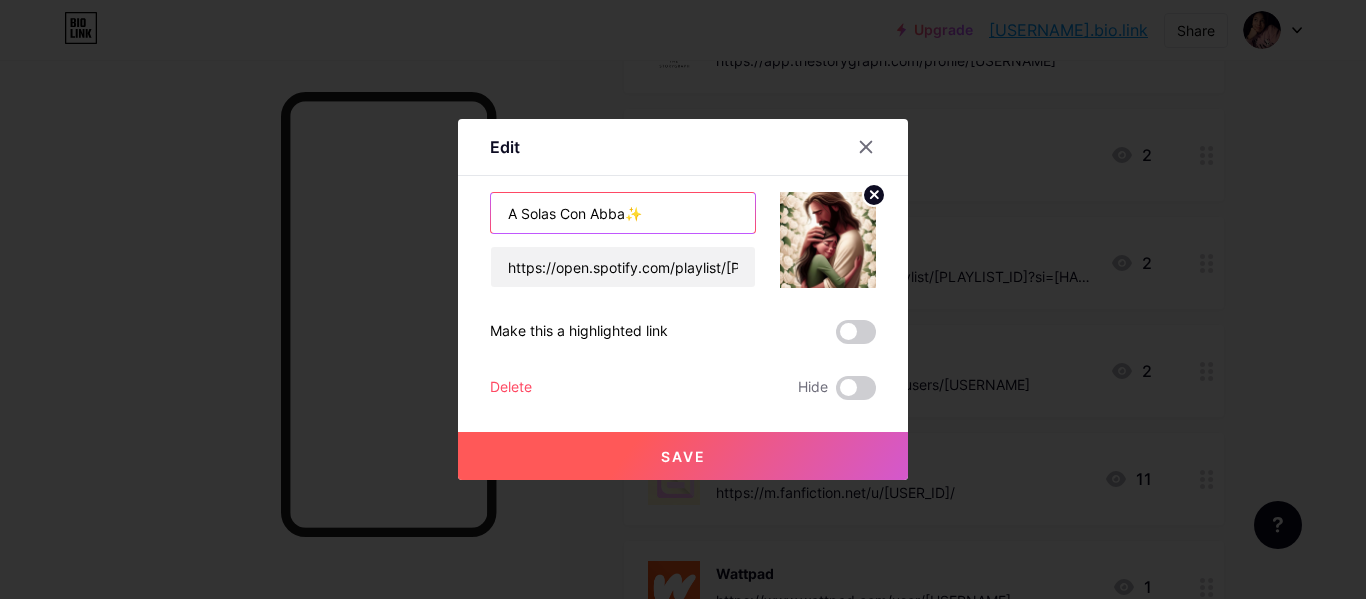 drag, startPoint x: 622, startPoint y: 221, endPoint x: 438, endPoint y: 210, distance: 184.3285 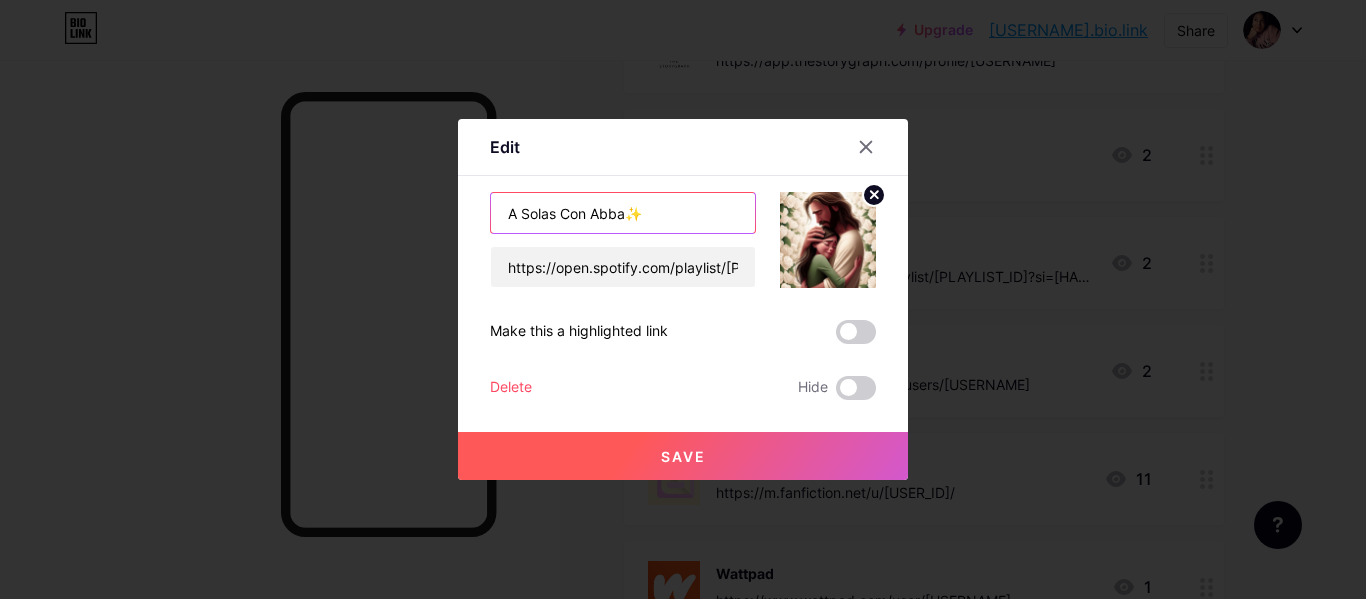 click on "Edit           Content
YouTube
Play YouTube video without leaving your page.
ADD
Vimeo
Play Vimeo video without leaving your page.
ADD
Tiktok
Grow your TikTok following
ADD
Tweet
Embed a tweet.
ADD
Reddit
Showcase your Reddit profile
ADD
Spotify
Embed Spotify to play the preview of a track.
ADD
Twitch
Play Twitch video without leaving your page.
ADD
SoundCloud" at bounding box center (683, 299) 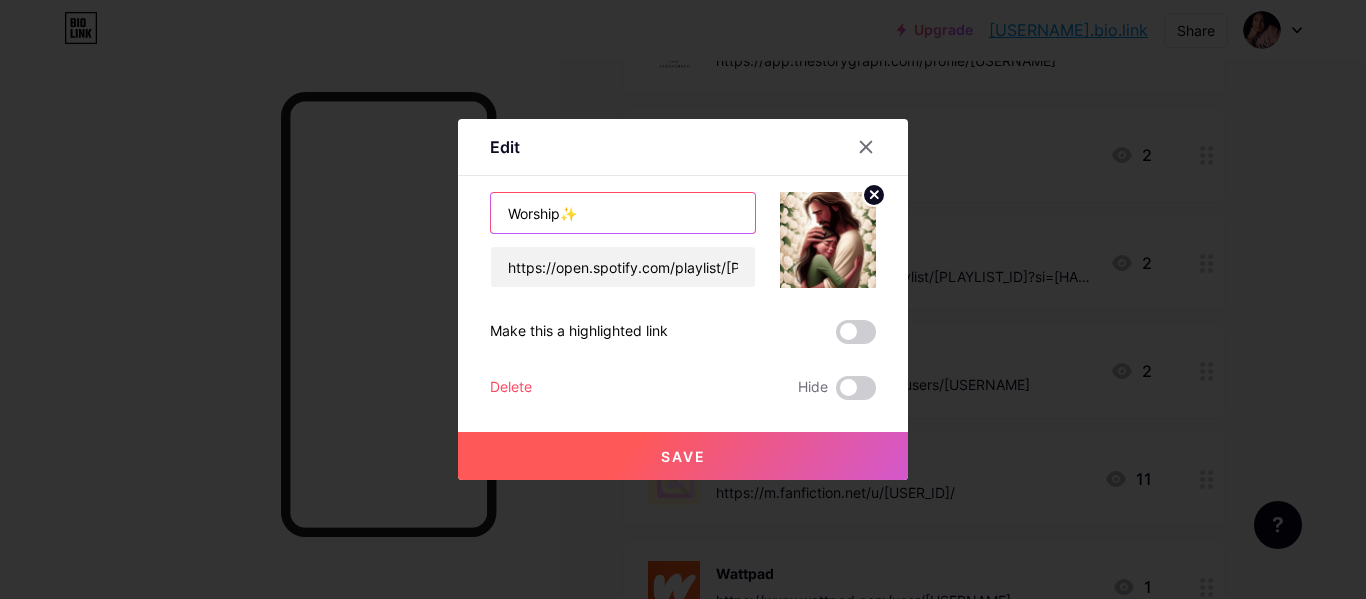 type on "Worship✨" 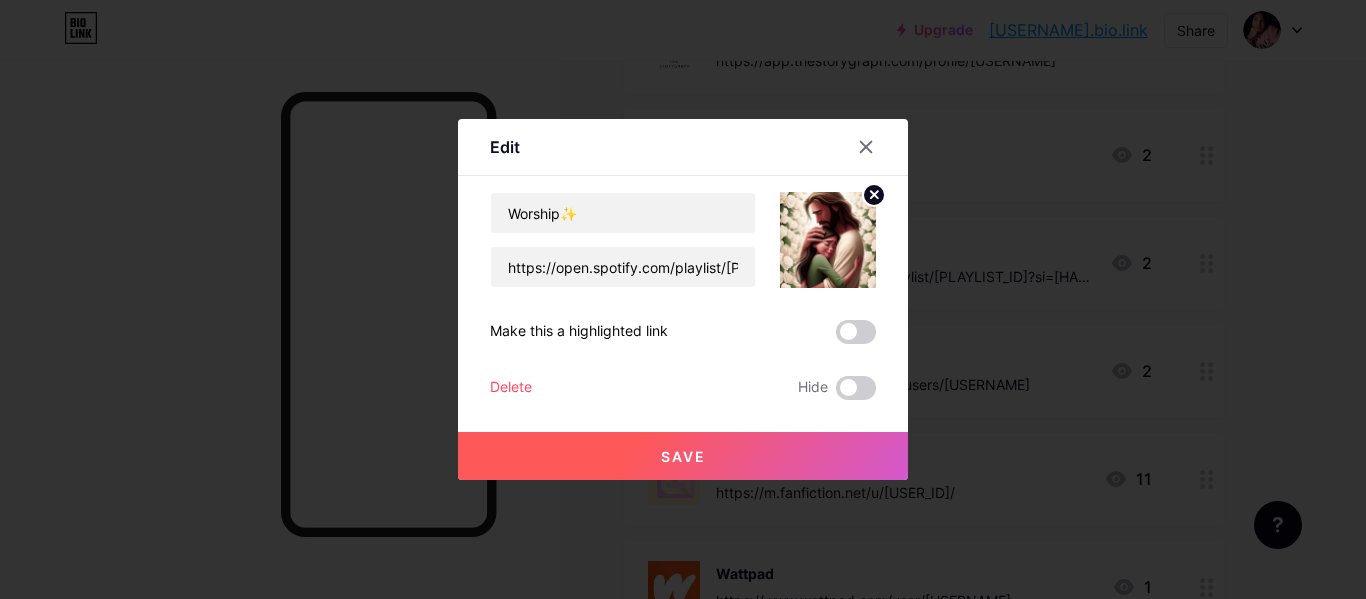 click on "Save" at bounding box center (683, 456) 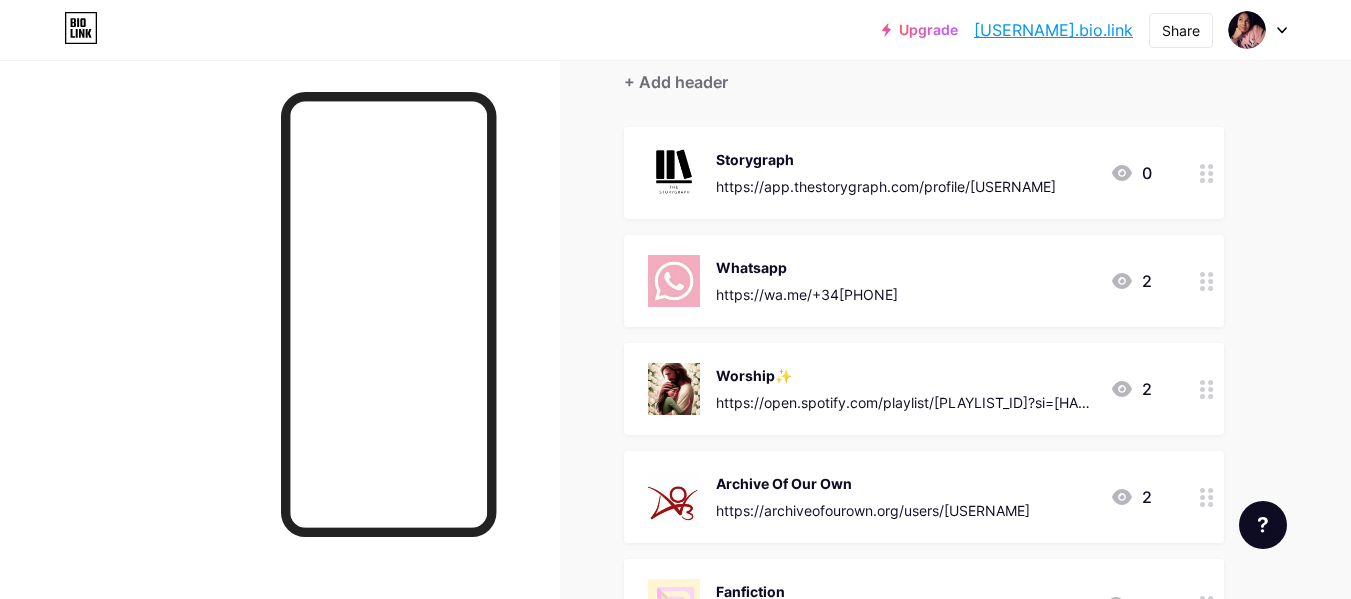 scroll, scrollTop: 0, scrollLeft: 0, axis: both 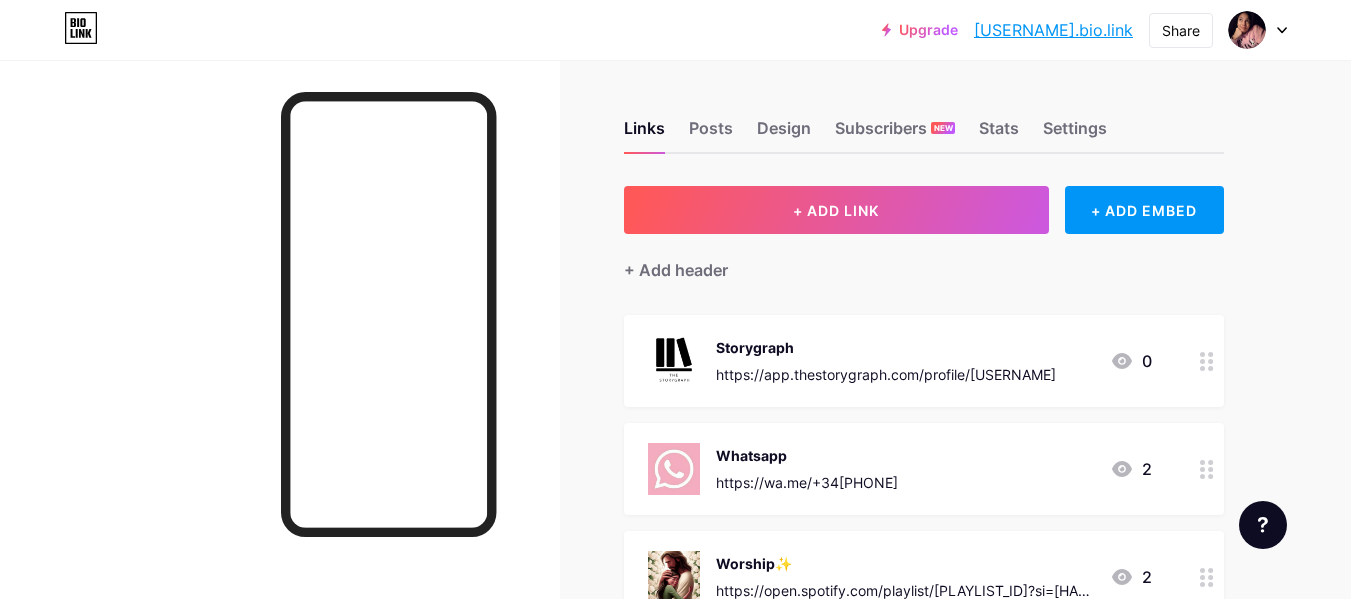 click on "Links
Posts
Design
Subscribers
NEW
Stats
Settings" at bounding box center [924, 119] 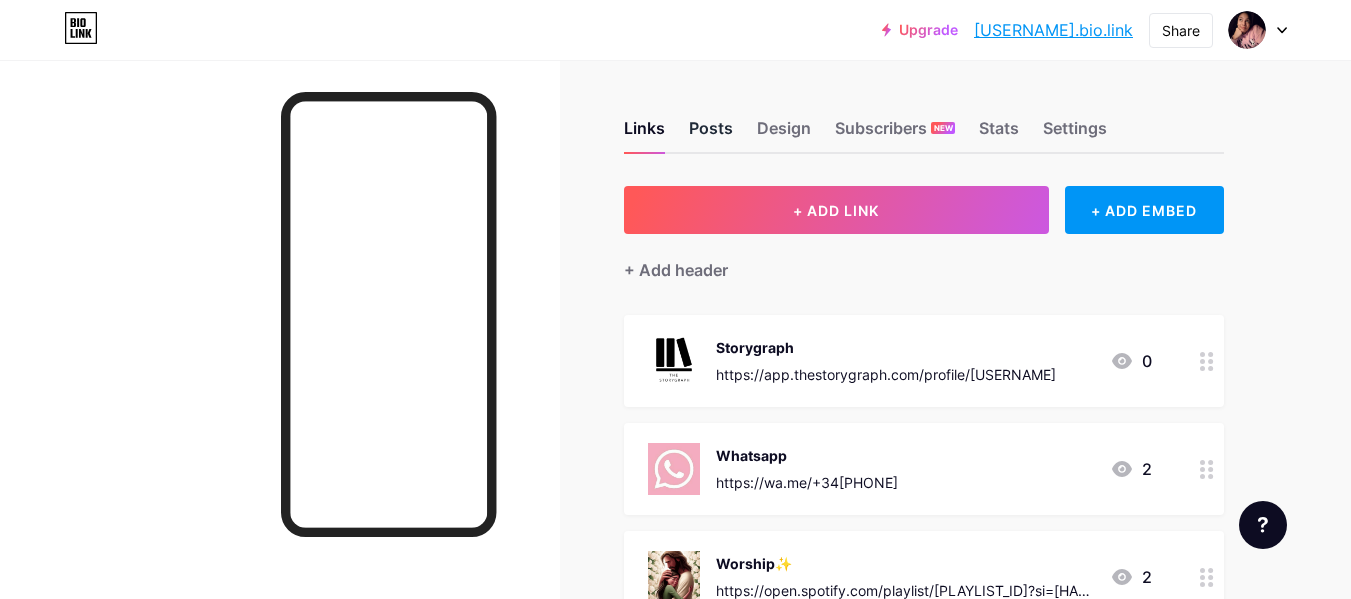 click on "Posts" at bounding box center (711, 134) 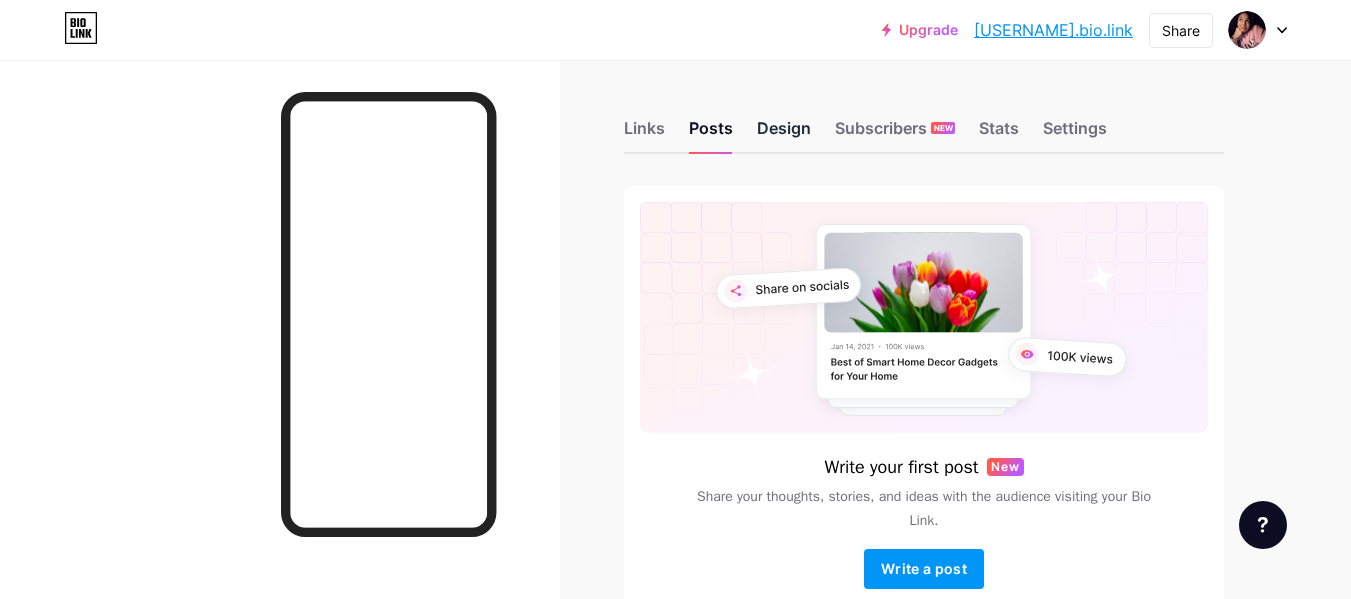 click on "Design" at bounding box center [784, 134] 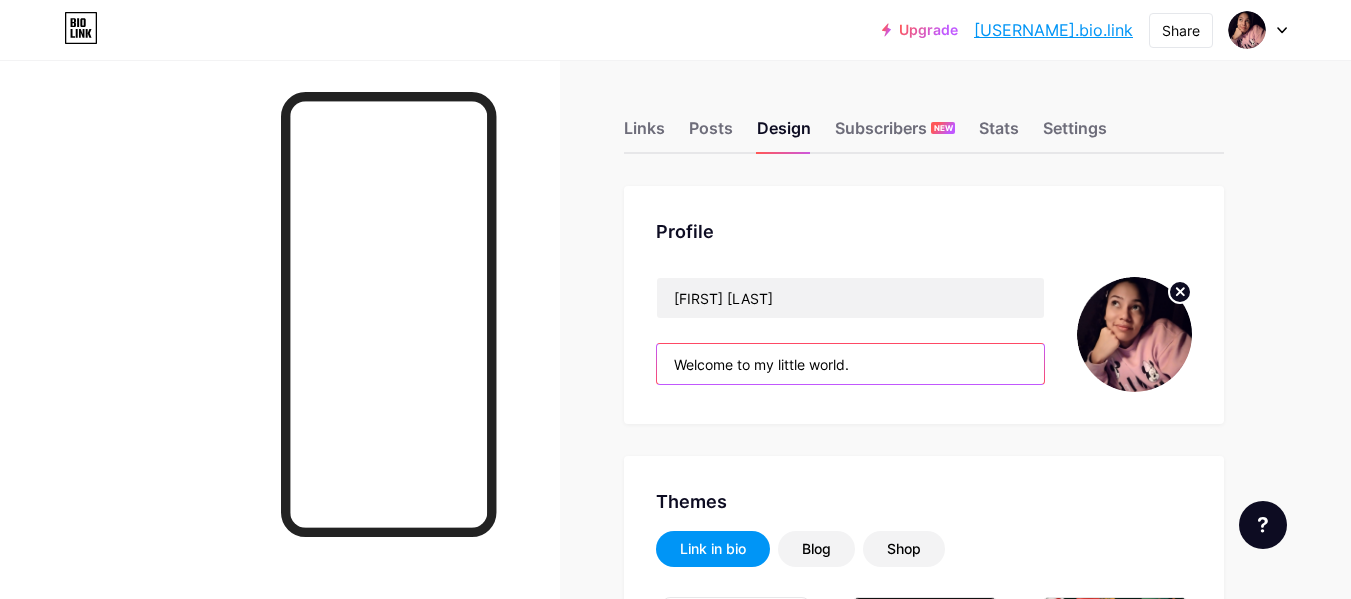 type on "#dce1e1" 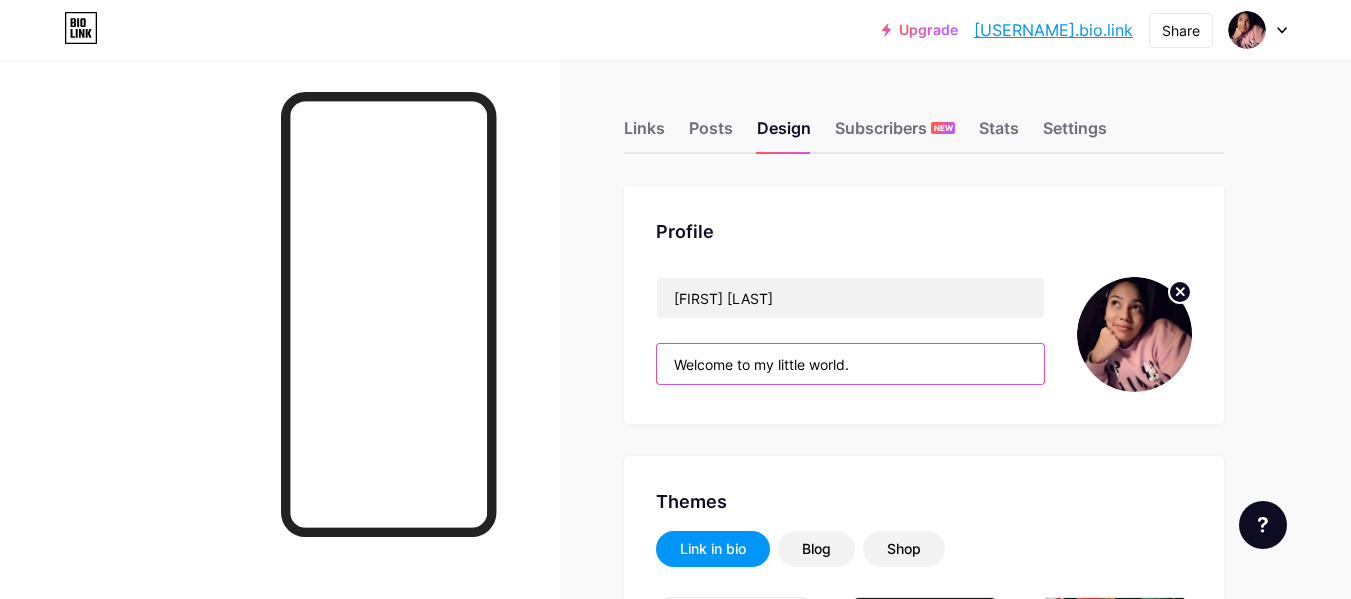 drag, startPoint x: 841, startPoint y: 374, endPoint x: 649, endPoint y: 363, distance: 192.31485 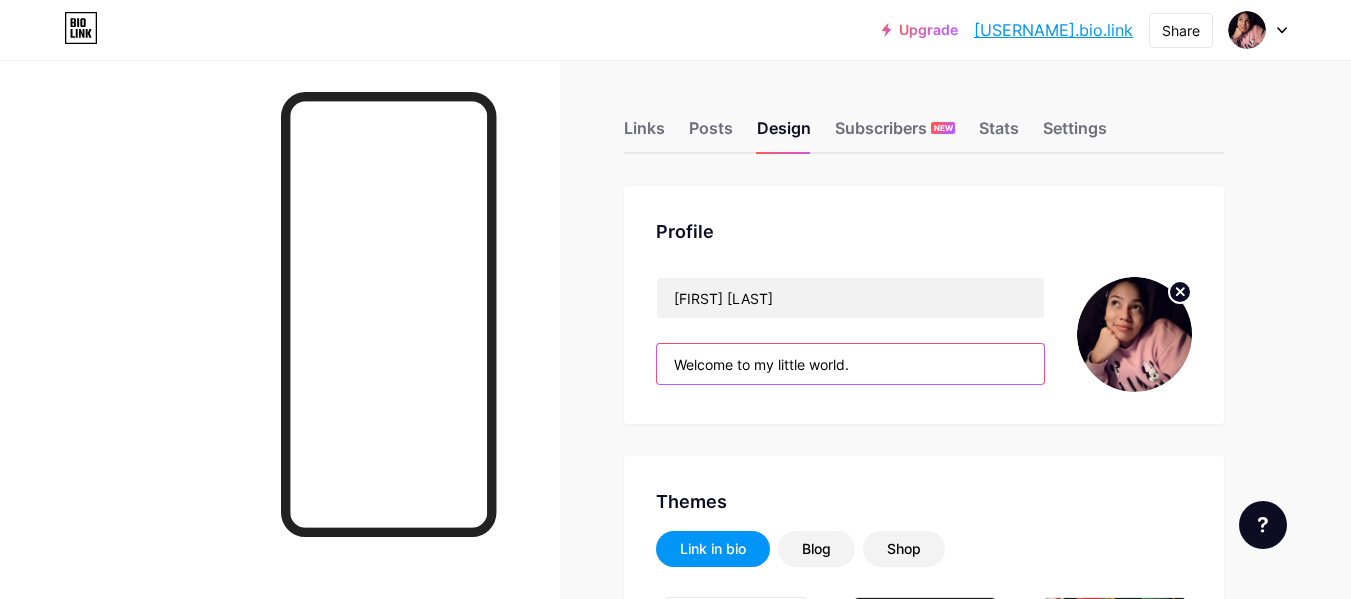 click on "Profile [FIRST] [LAST] Welcome to my little world." at bounding box center (924, 305) 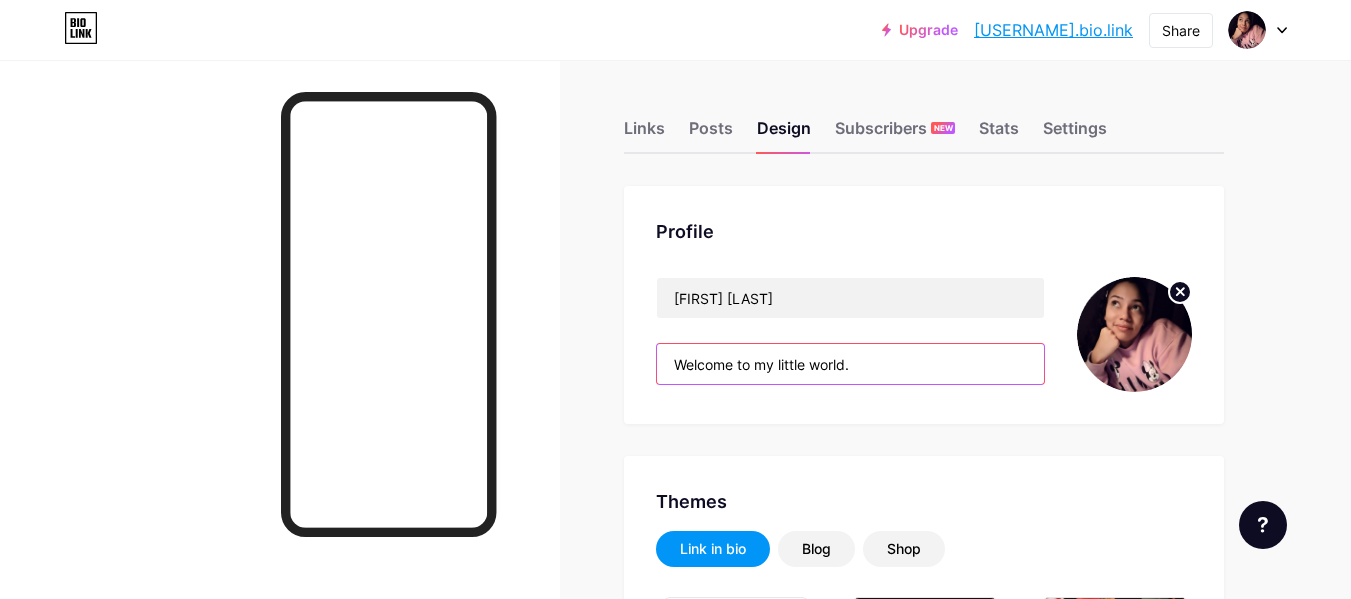 drag, startPoint x: 879, startPoint y: 366, endPoint x: 725, endPoint y: 350, distance: 154.82893 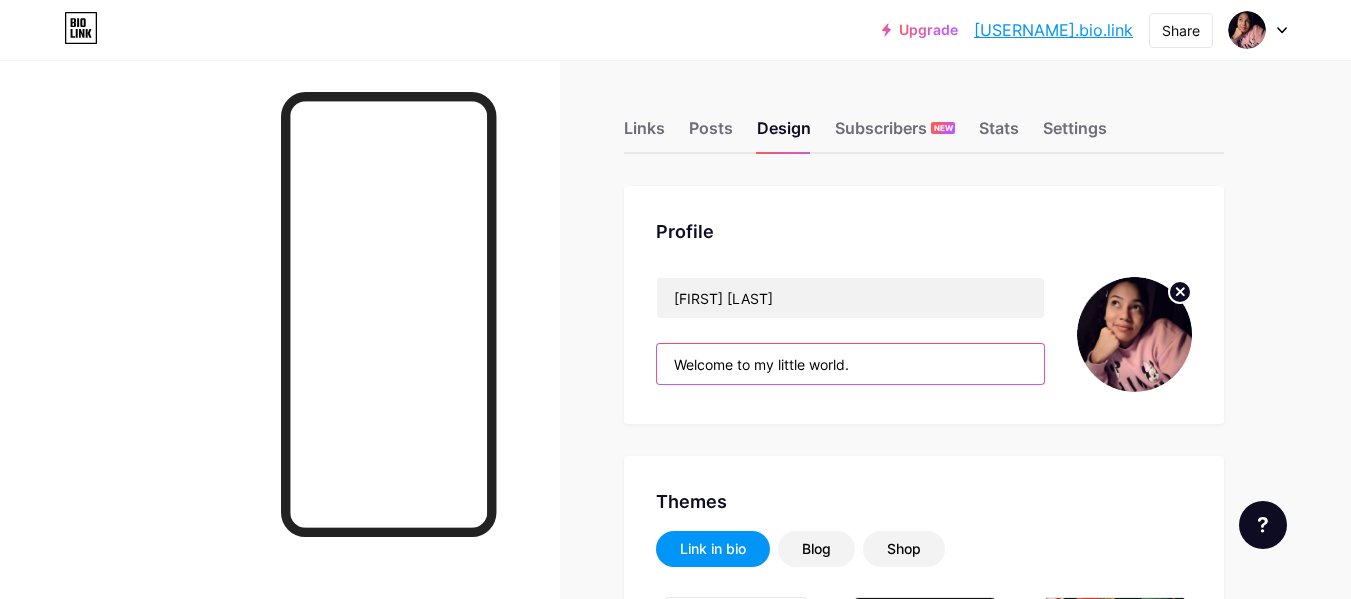 click on "Welcome to my little world." at bounding box center [850, 364] 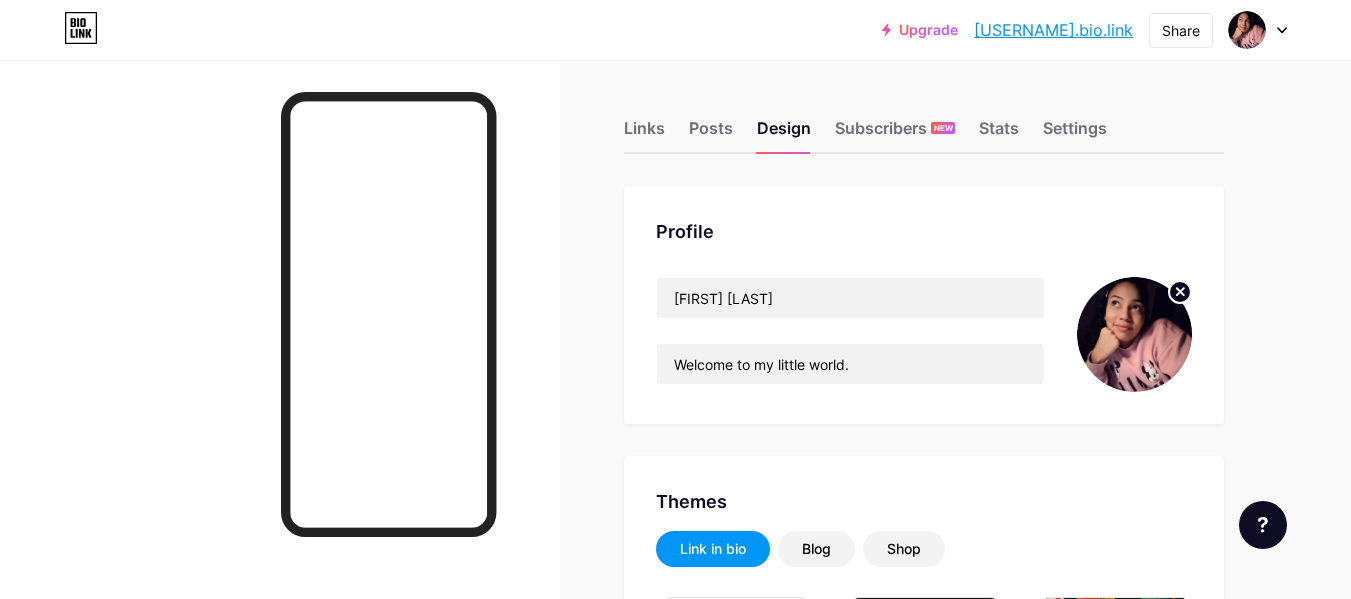click at bounding box center (280, 359) 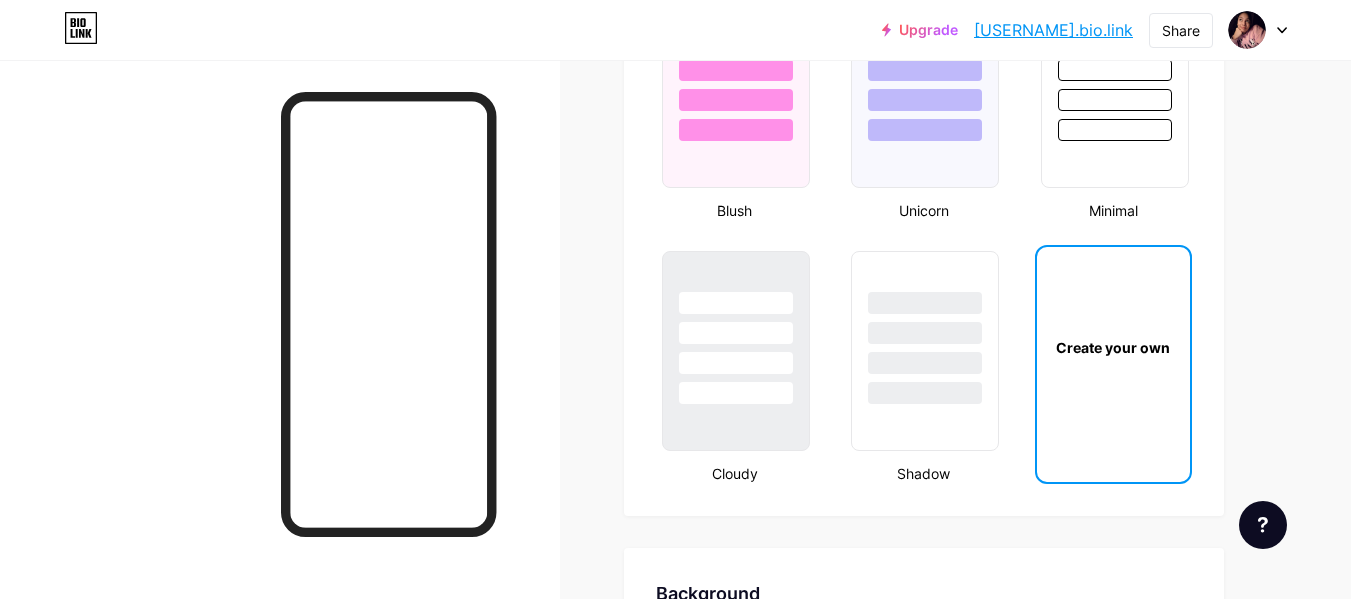 scroll, scrollTop: 2195, scrollLeft: 0, axis: vertical 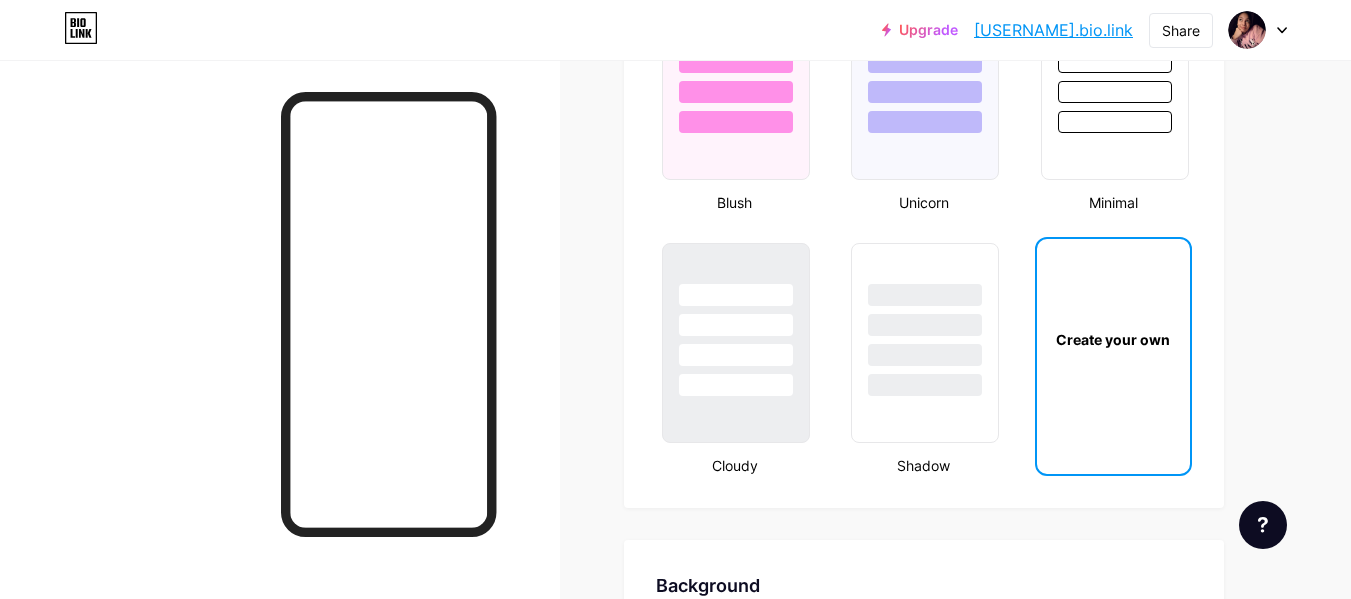 click on "Create your own" at bounding box center [1113, 339] 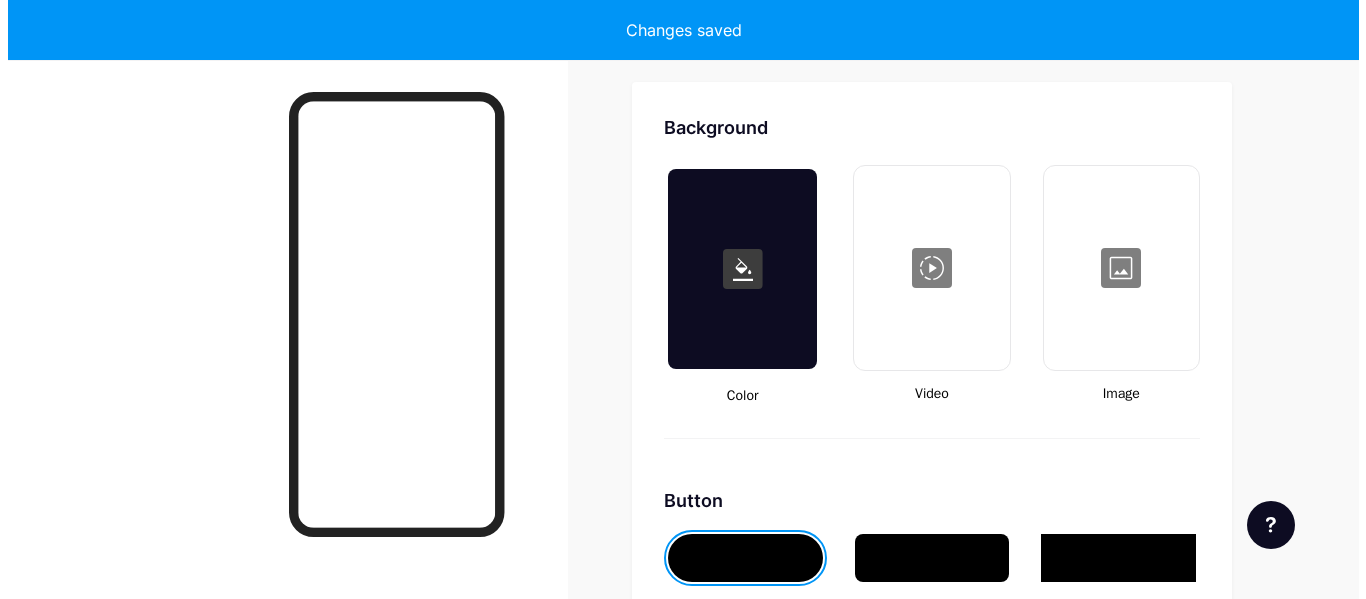 scroll, scrollTop: 2655, scrollLeft: 0, axis: vertical 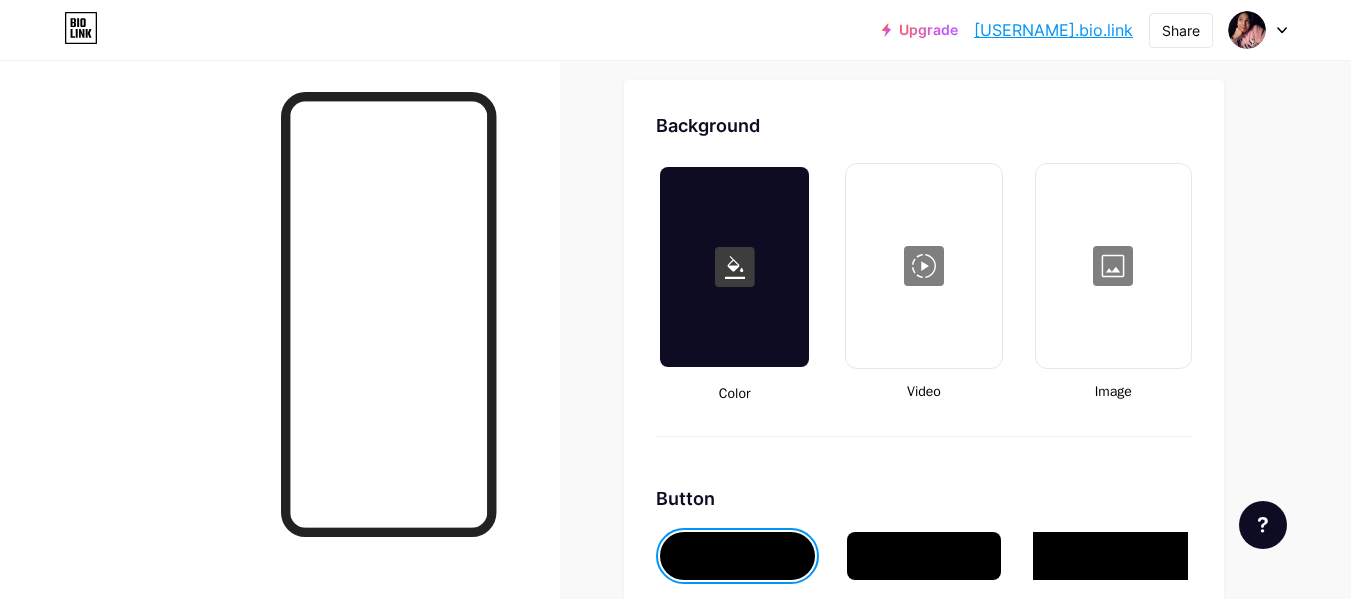 click 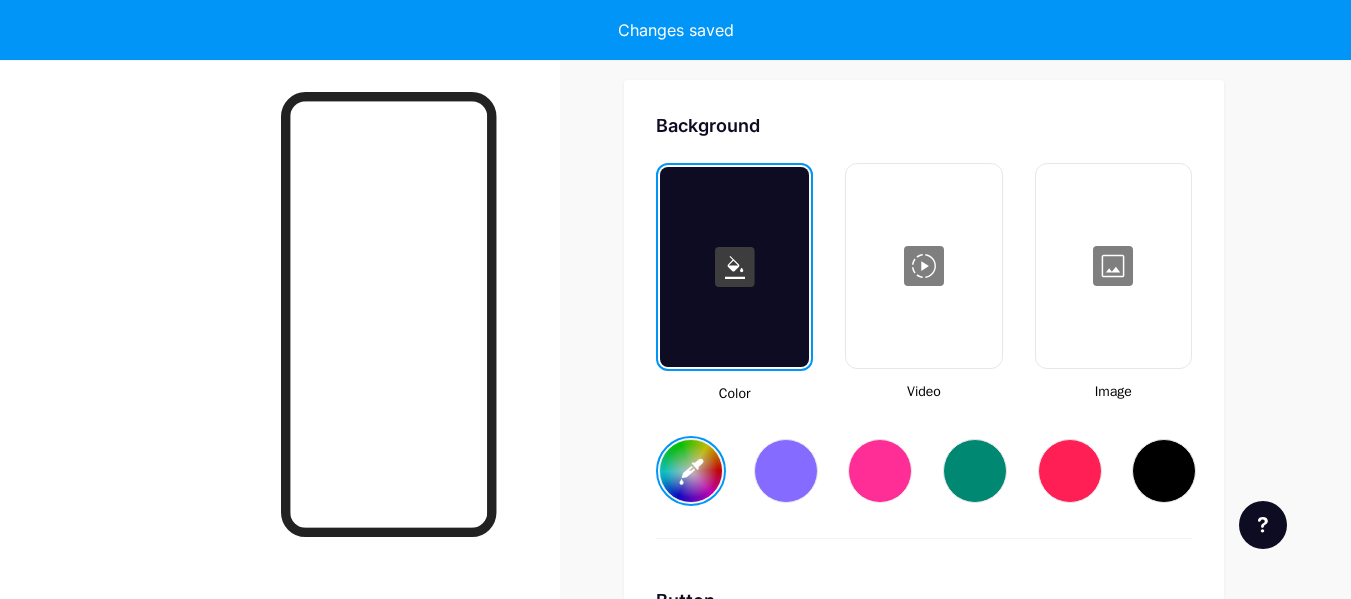 click at bounding box center [786, 471] 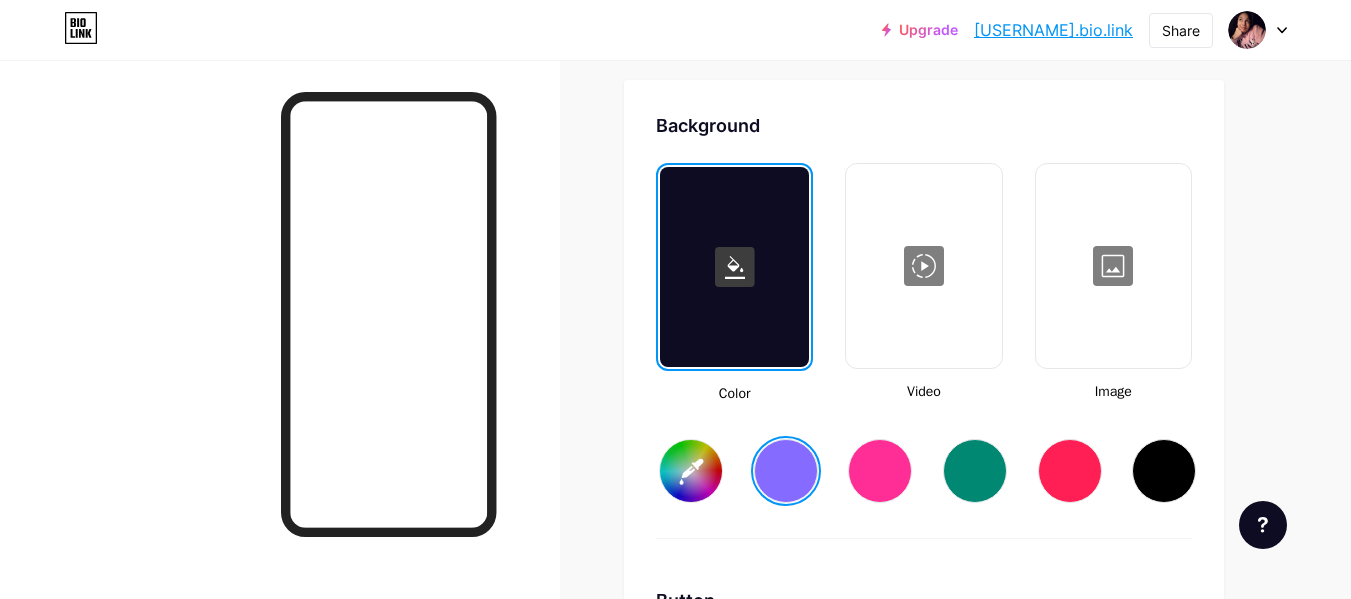 click at bounding box center (786, 471) 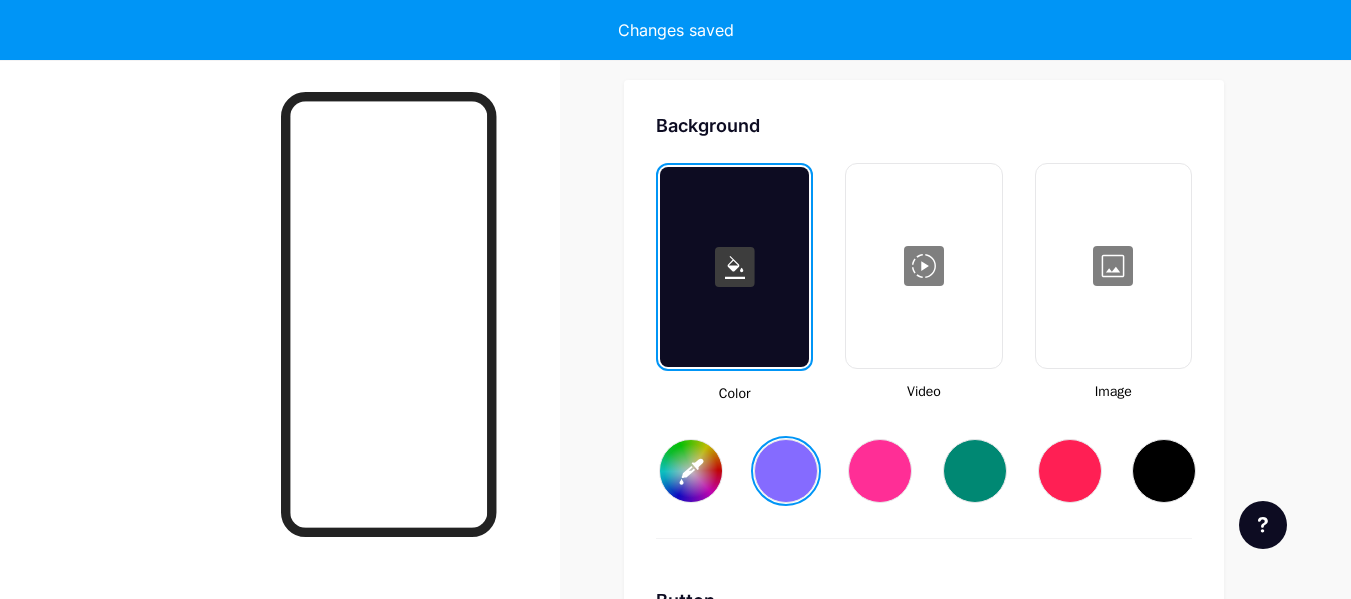 click at bounding box center [880, 471] 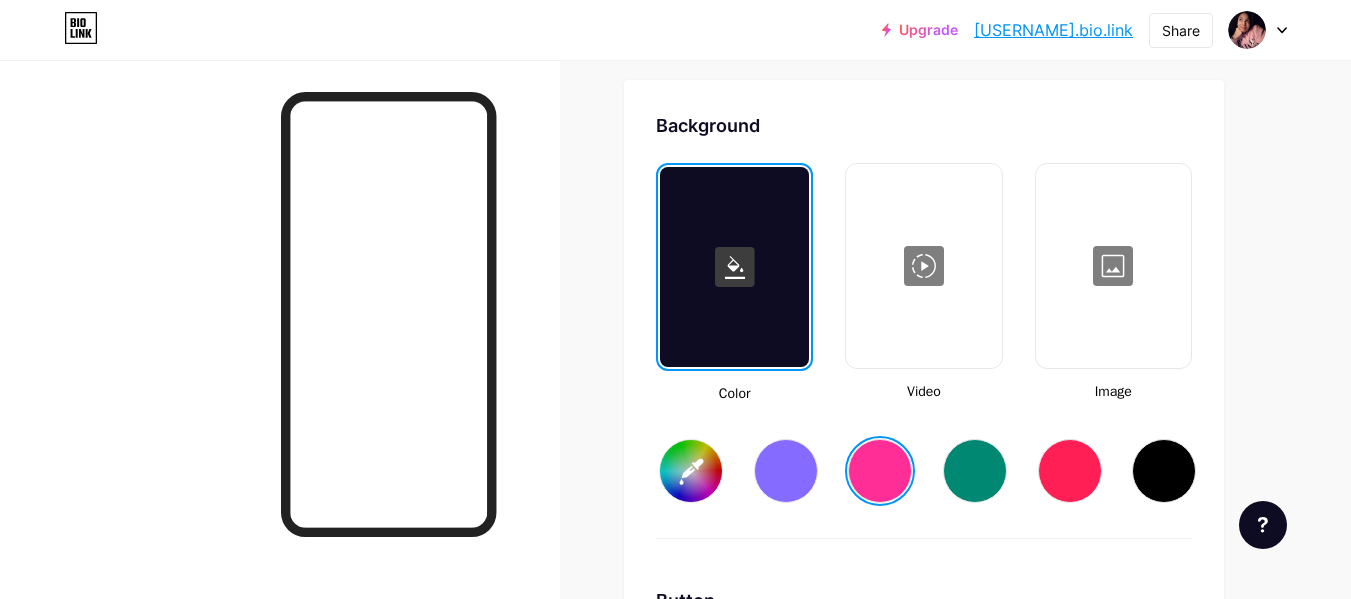 click at bounding box center (1070, 471) 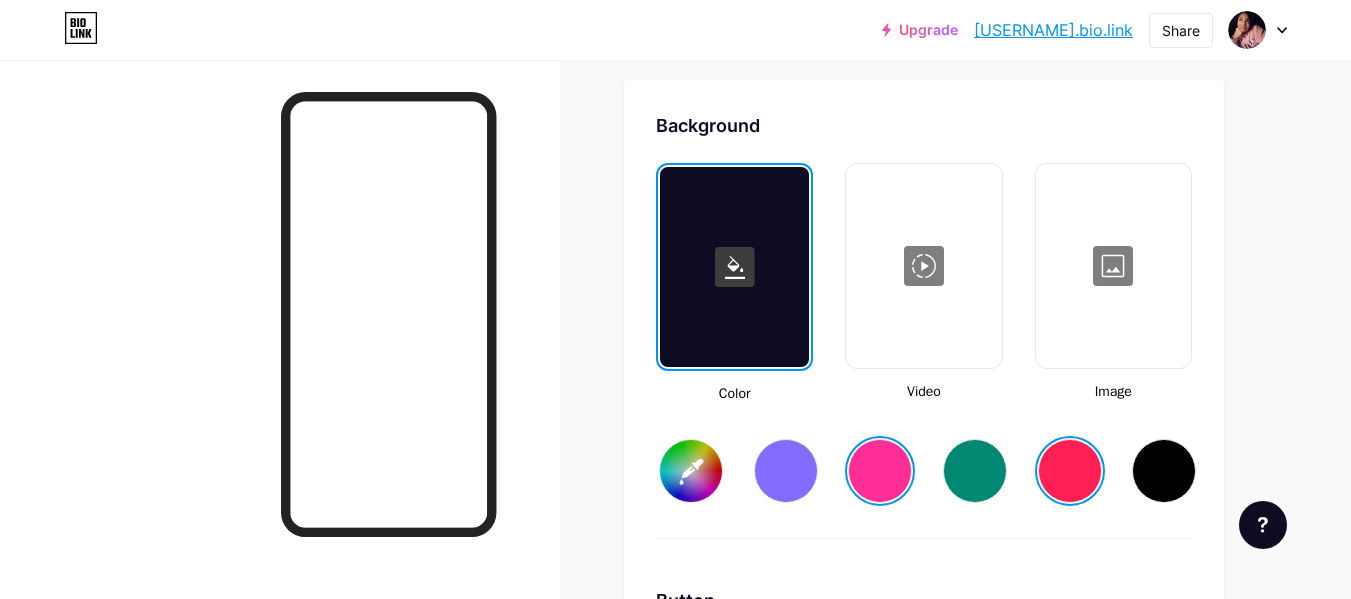 click at bounding box center (1113, 266) 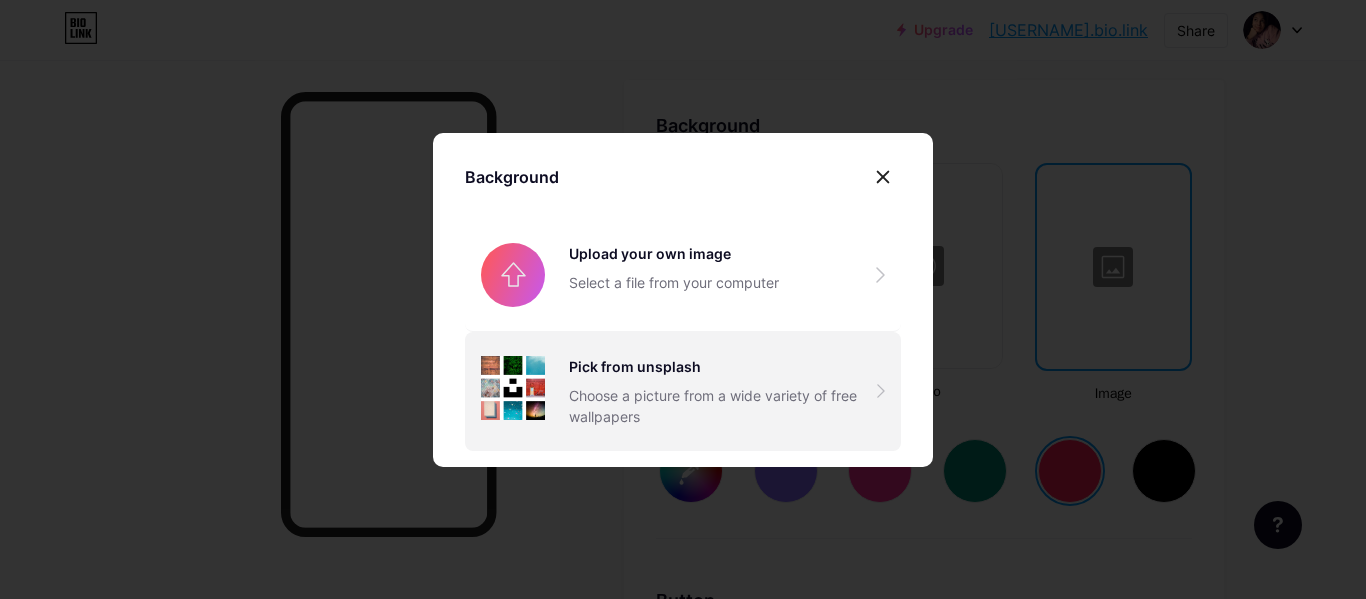 click on "Pick from unsplash" at bounding box center [723, 366] 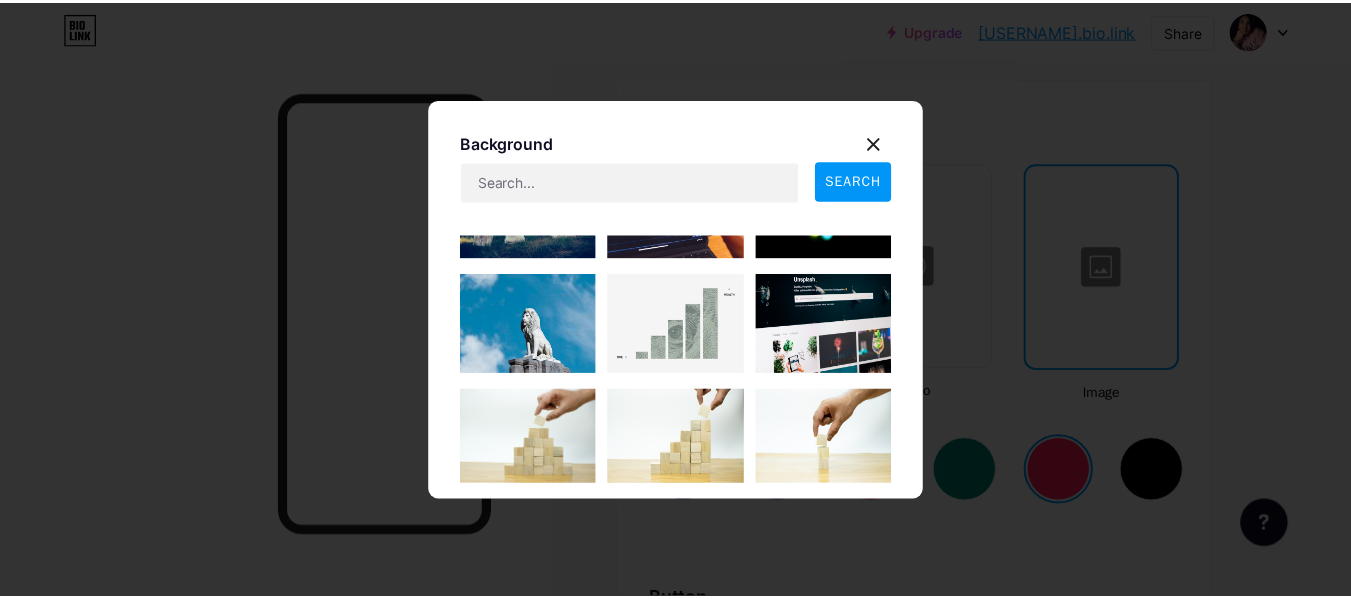 scroll, scrollTop: 2180, scrollLeft: 0, axis: vertical 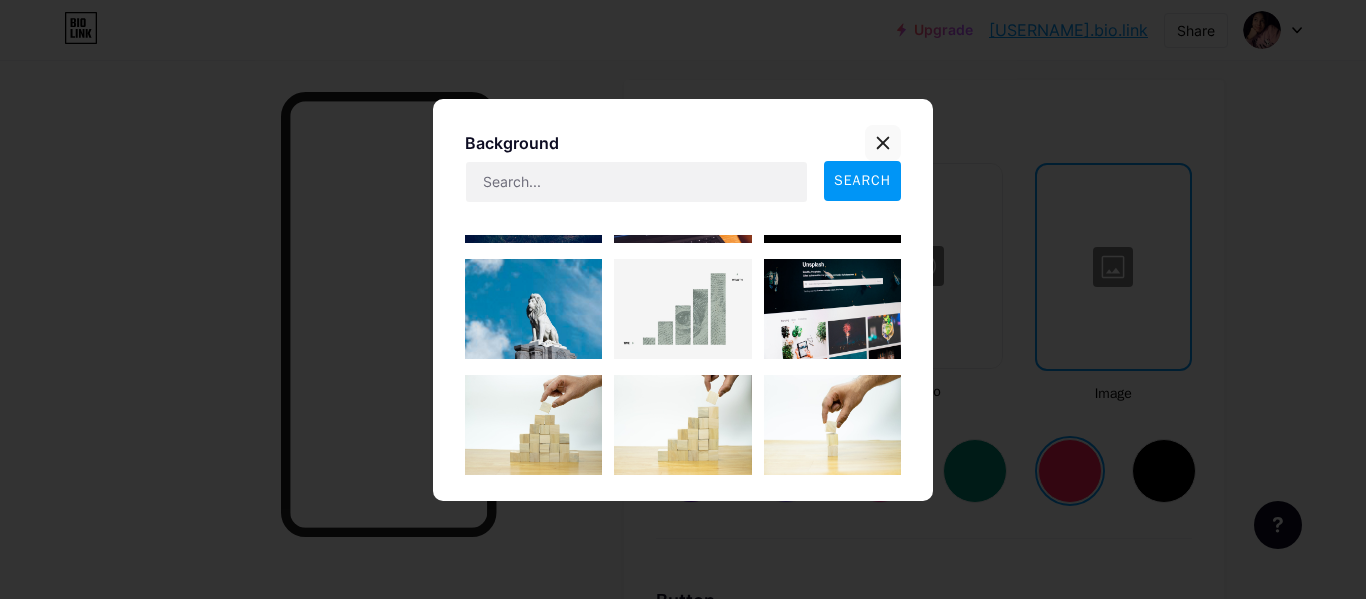 click at bounding box center (883, 143) 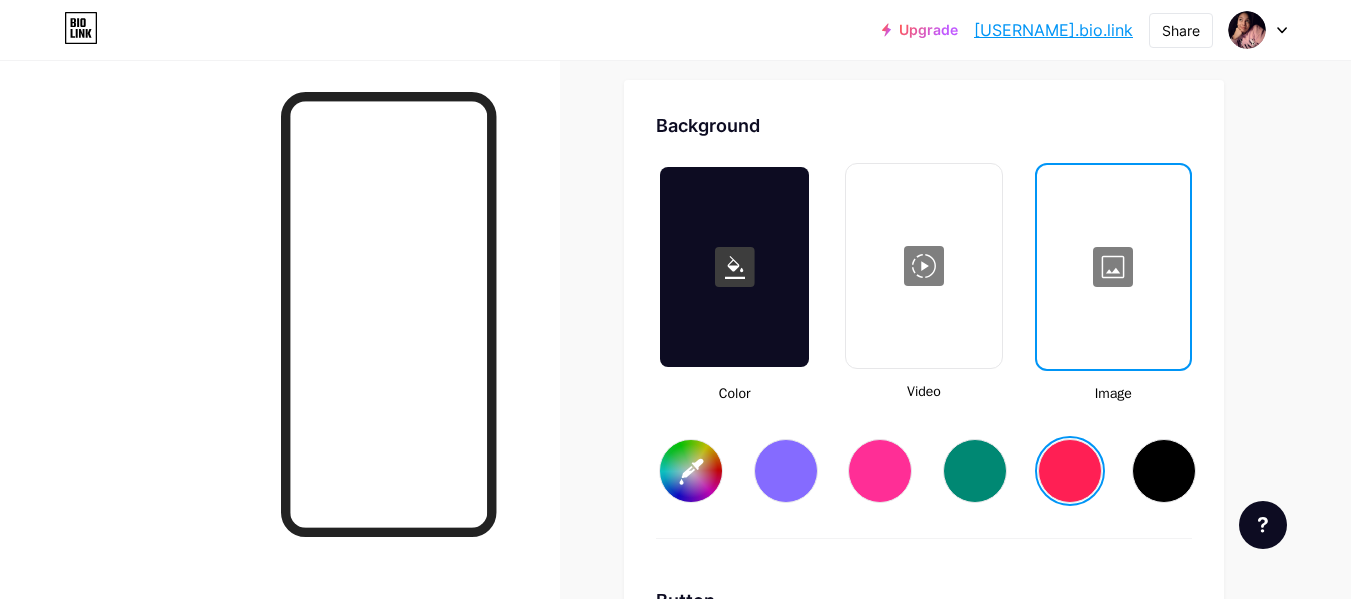 click at bounding box center (880, 471) 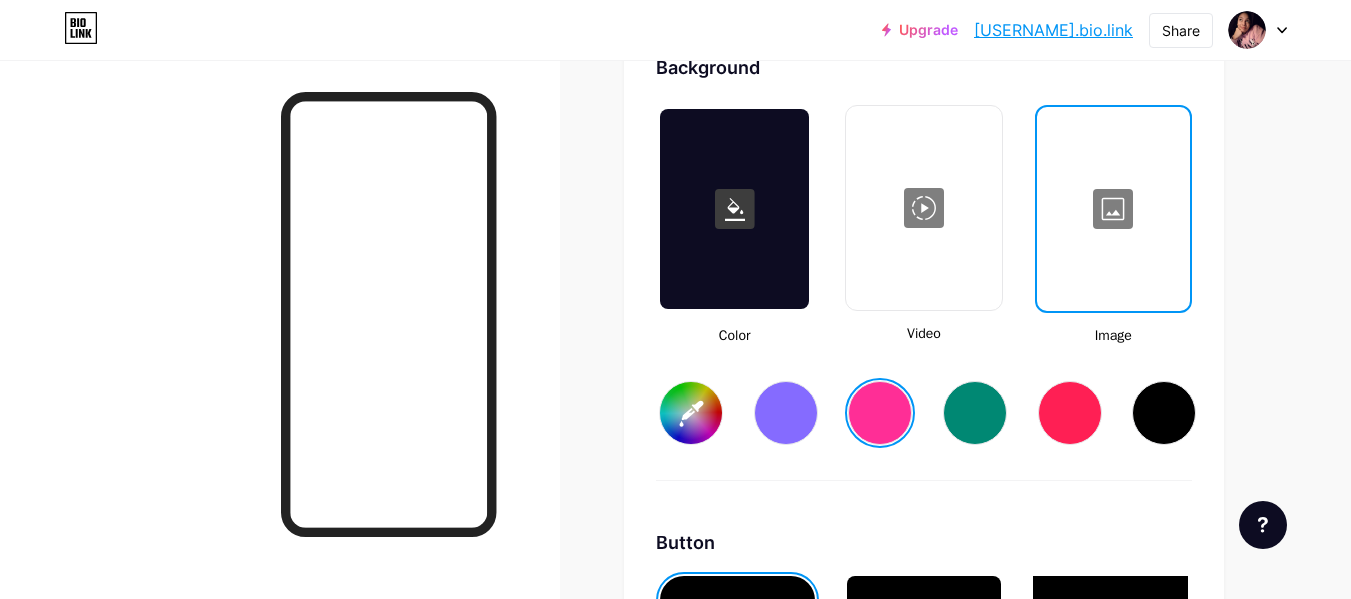 scroll, scrollTop: 2663, scrollLeft: 0, axis: vertical 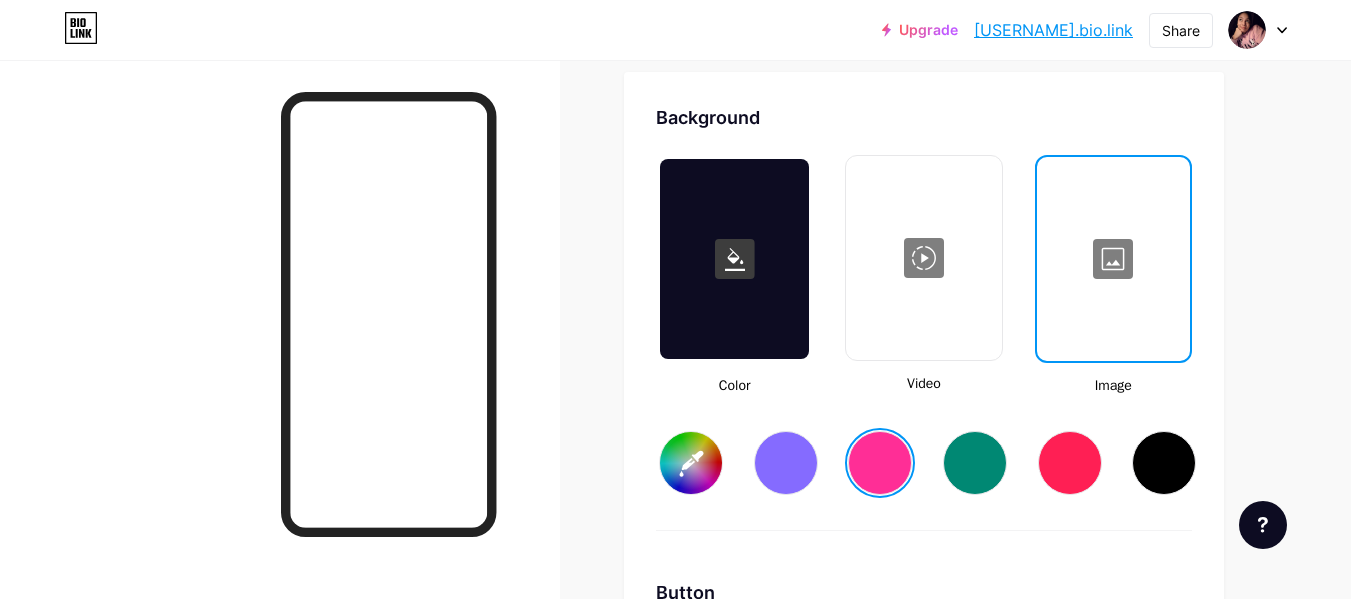 click at bounding box center [1113, 259] 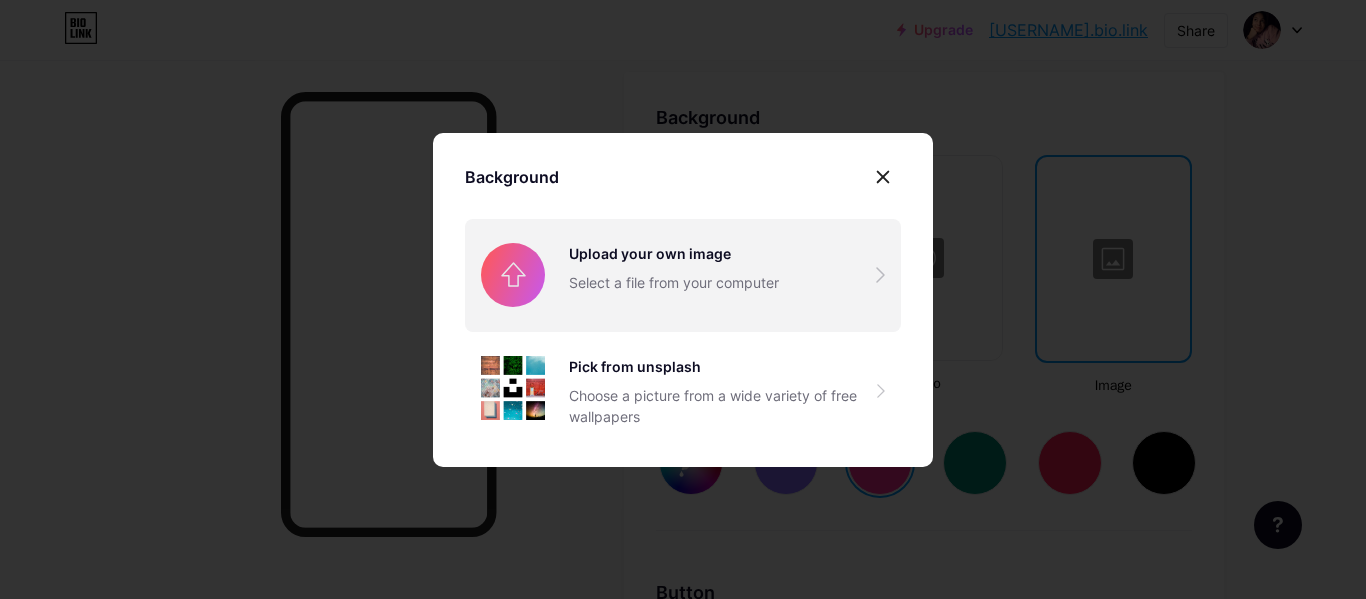 click at bounding box center [683, 275] 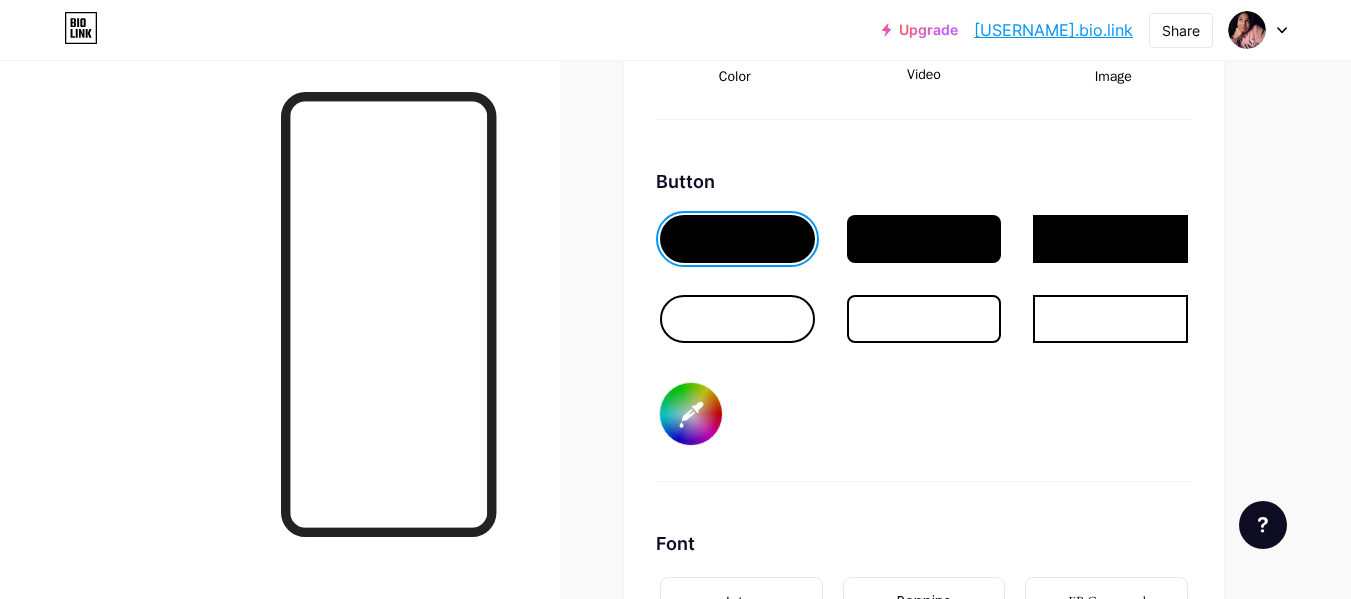 scroll, scrollTop: 2980, scrollLeft: 0, axis: vertical 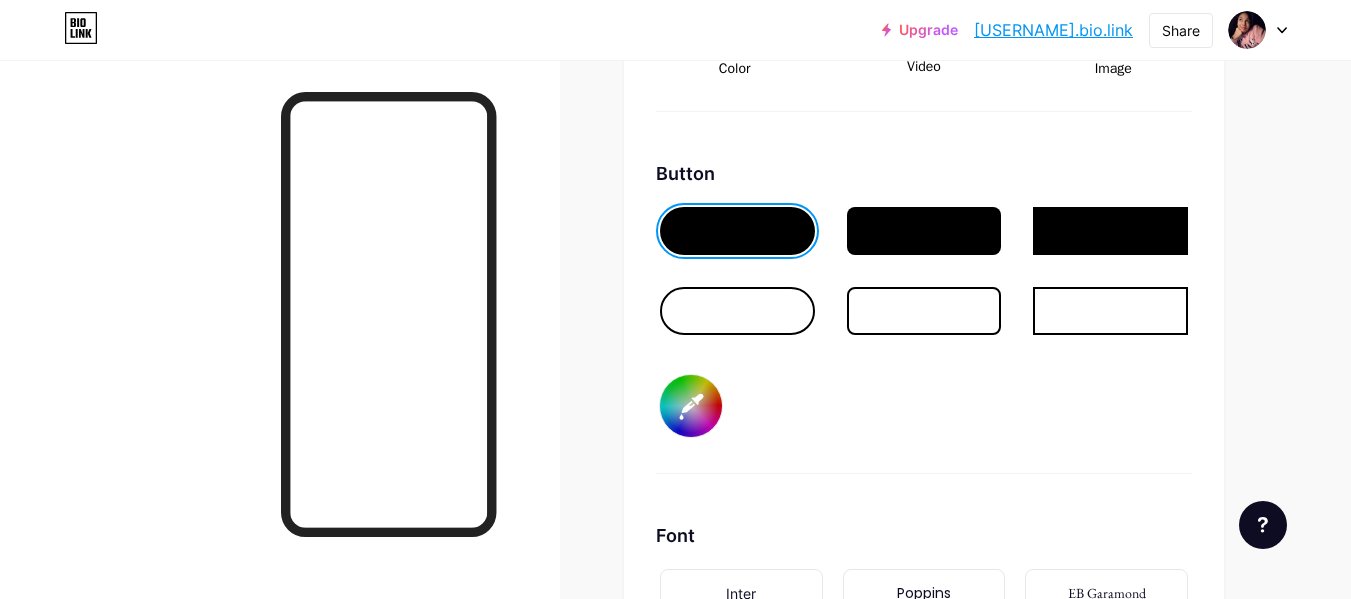 click on "#dce1e1" at bounding box center [691, 406] 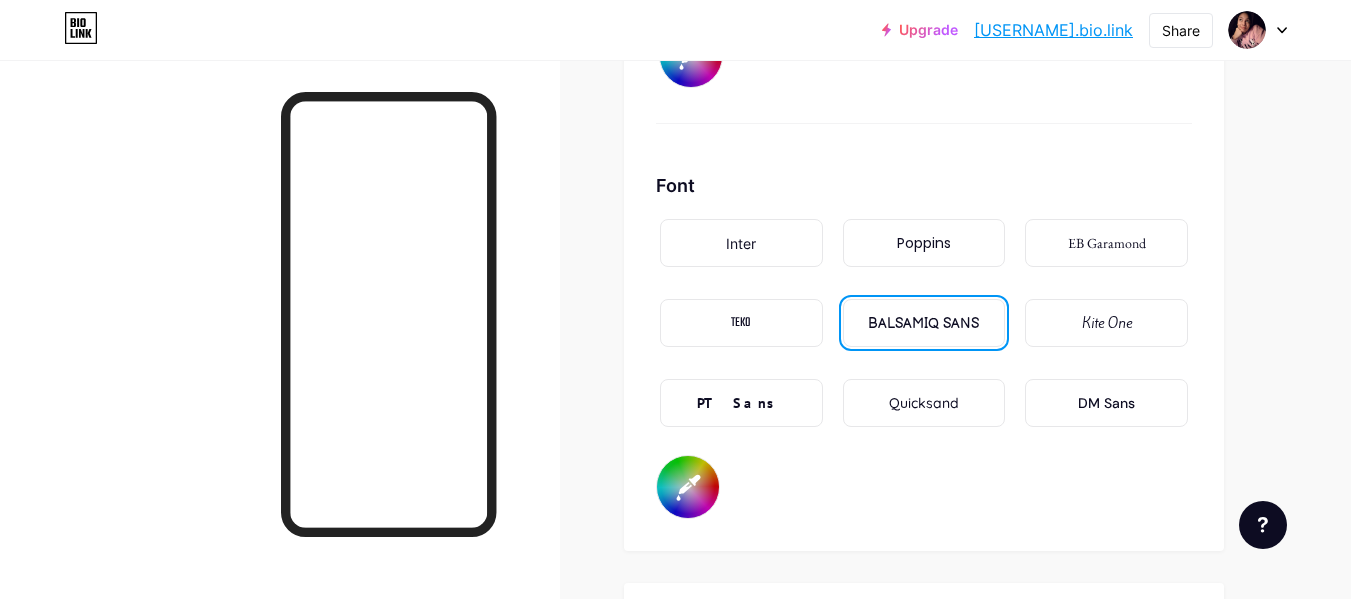 scroll, scrollTop: 3314, scrollLeft: 0, axis: vertical 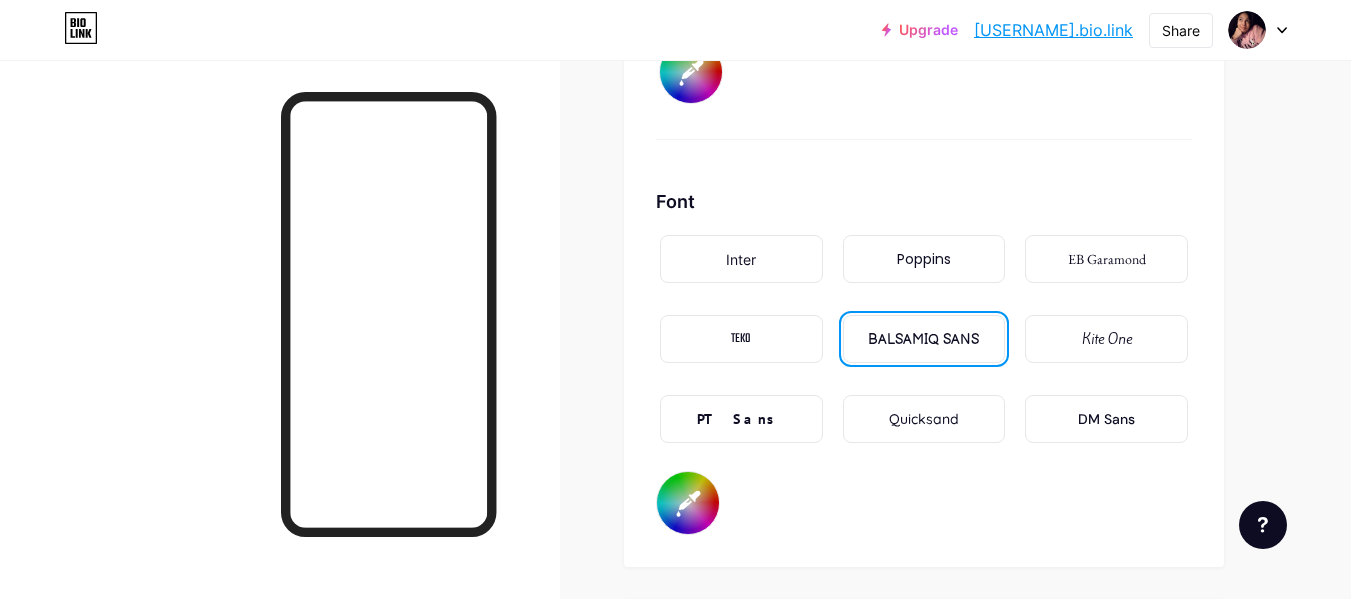 click on "PT Sans" at bounding box center [741, 419] 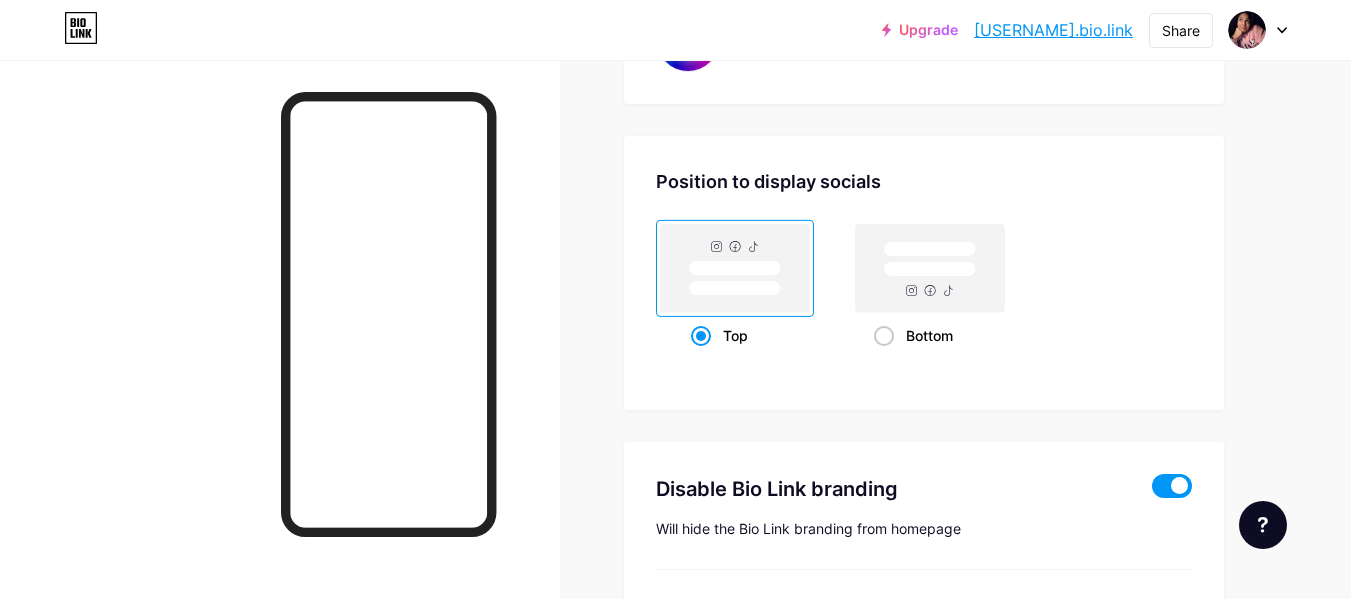 scroll, scrollTop: 3769, scrollLeft: 0, axis: vertical 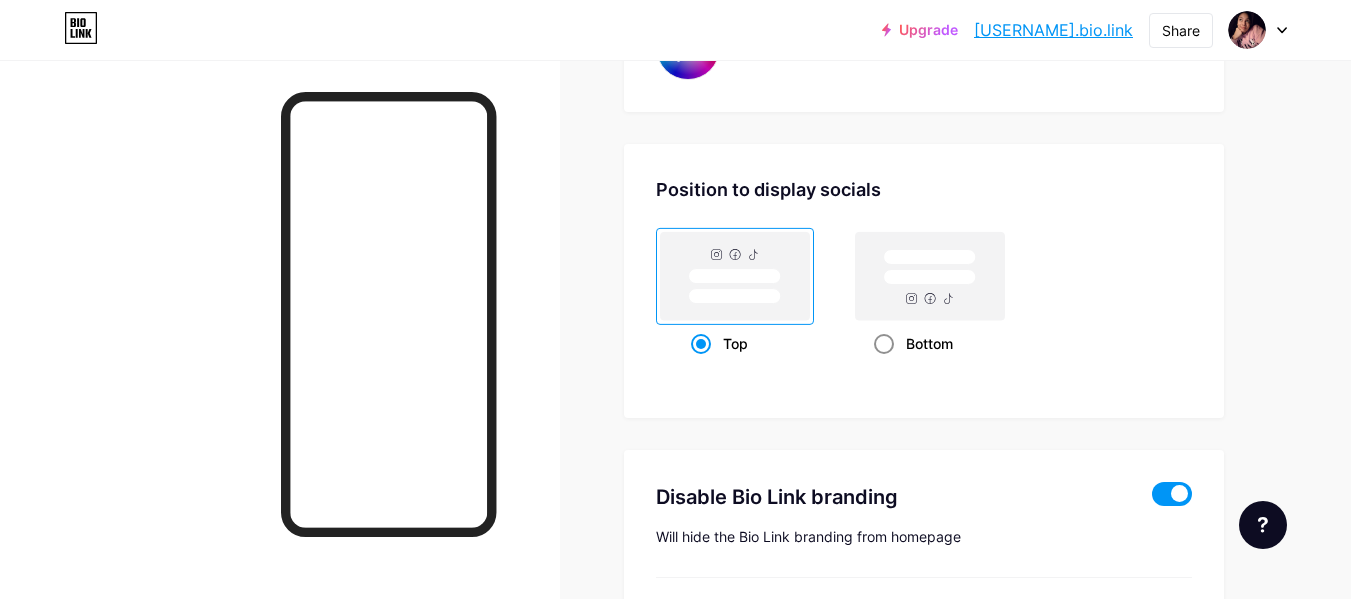 click on "Bottom" at bounding box center (929, 343) 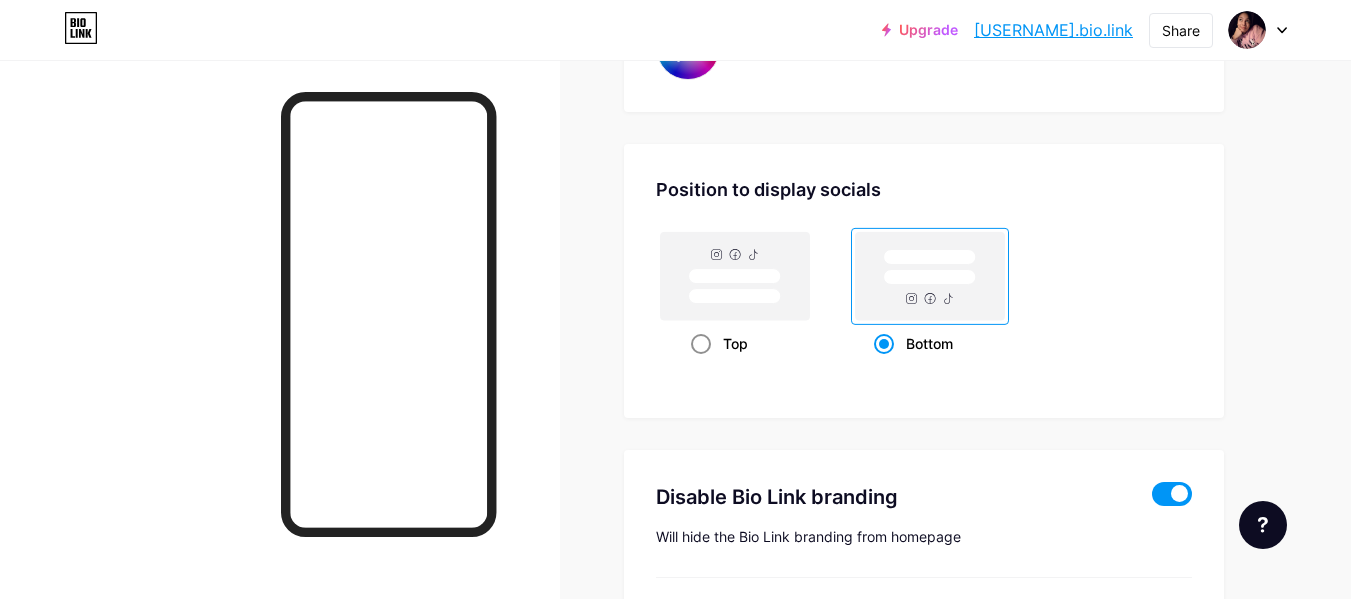 click on "Top" at bounding box center (735, 343) 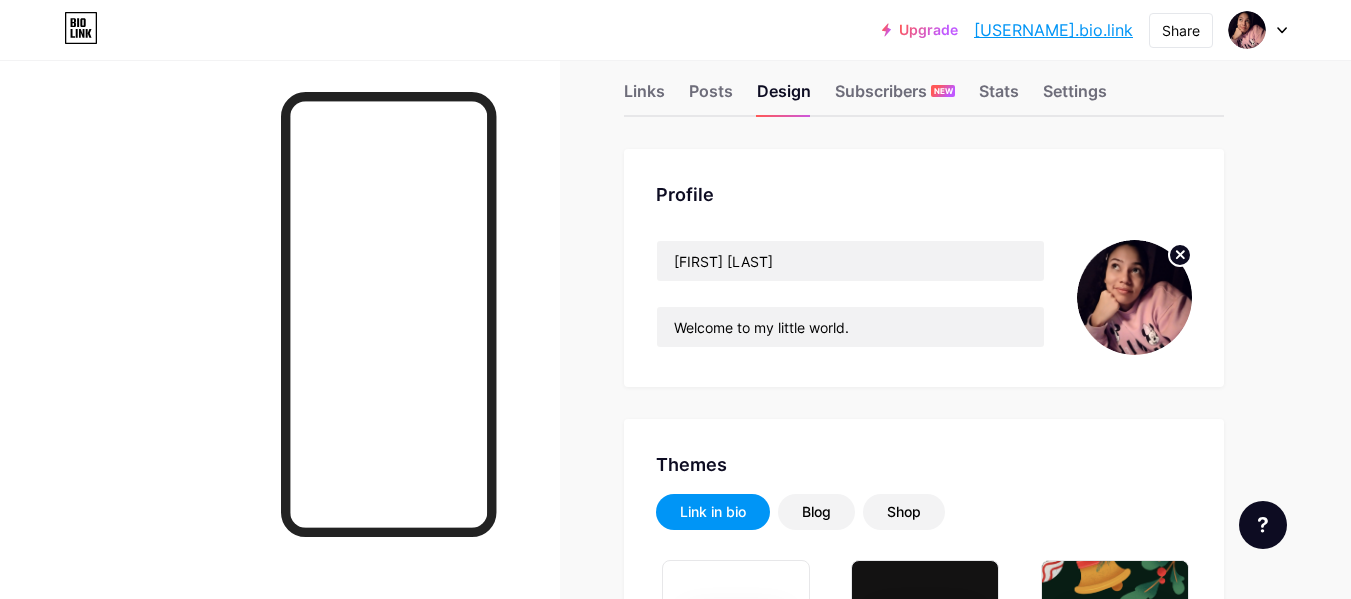 scroll, scrollTop: 0, scrollLeft: 0, axis: both 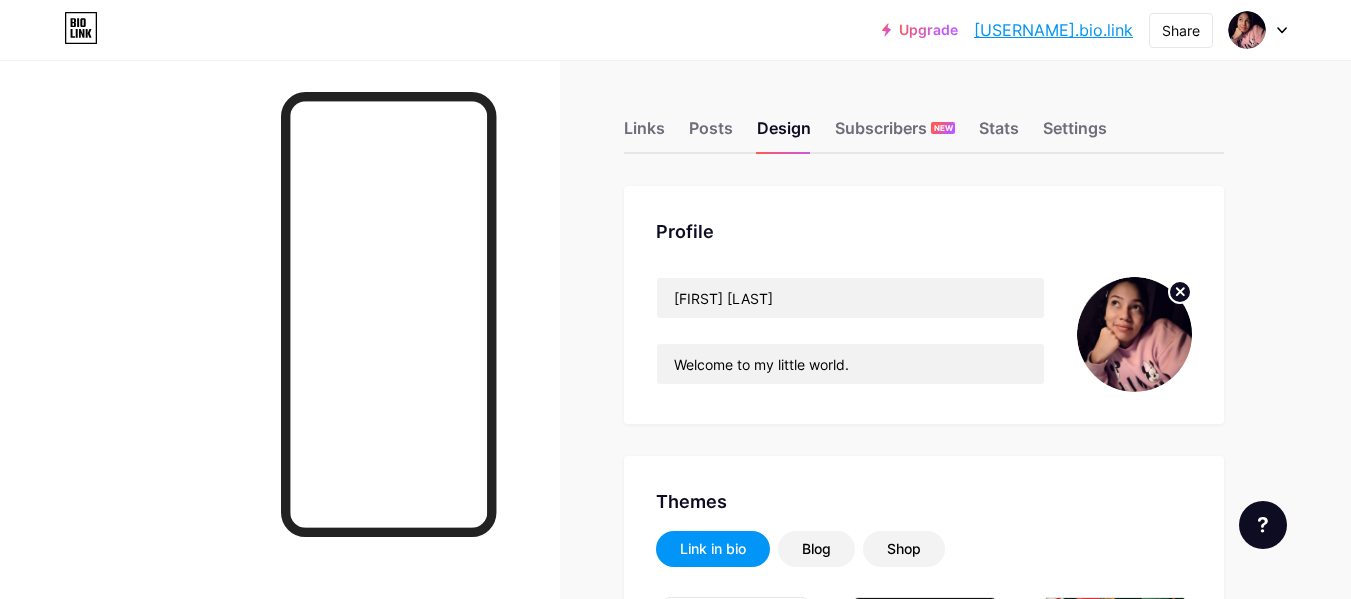 click at bounding box center [1134, 334] 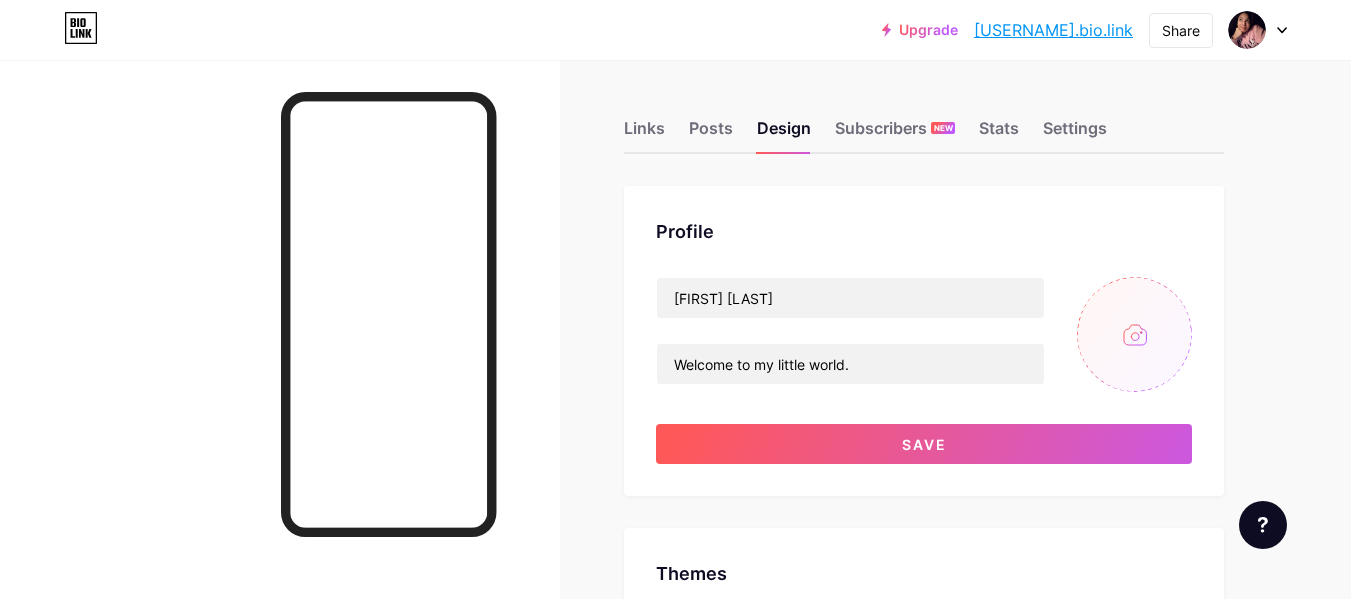 click at bounding box center [1134, 334] 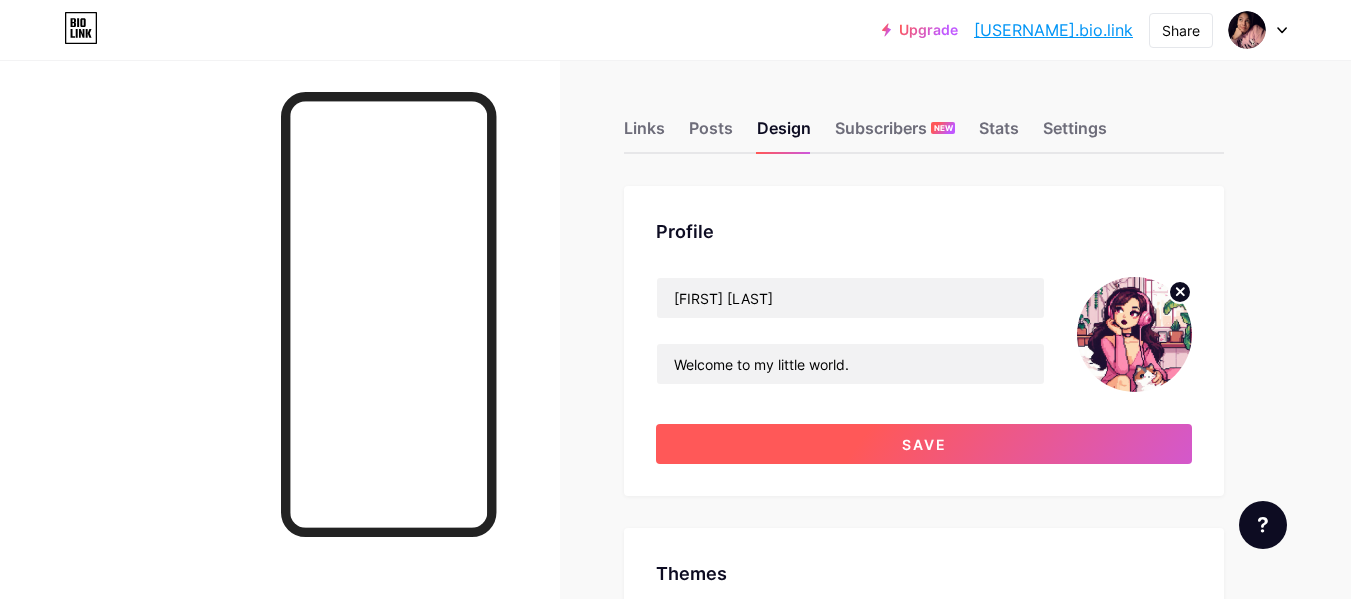 click on "Save" at bounding box center (924, 444) 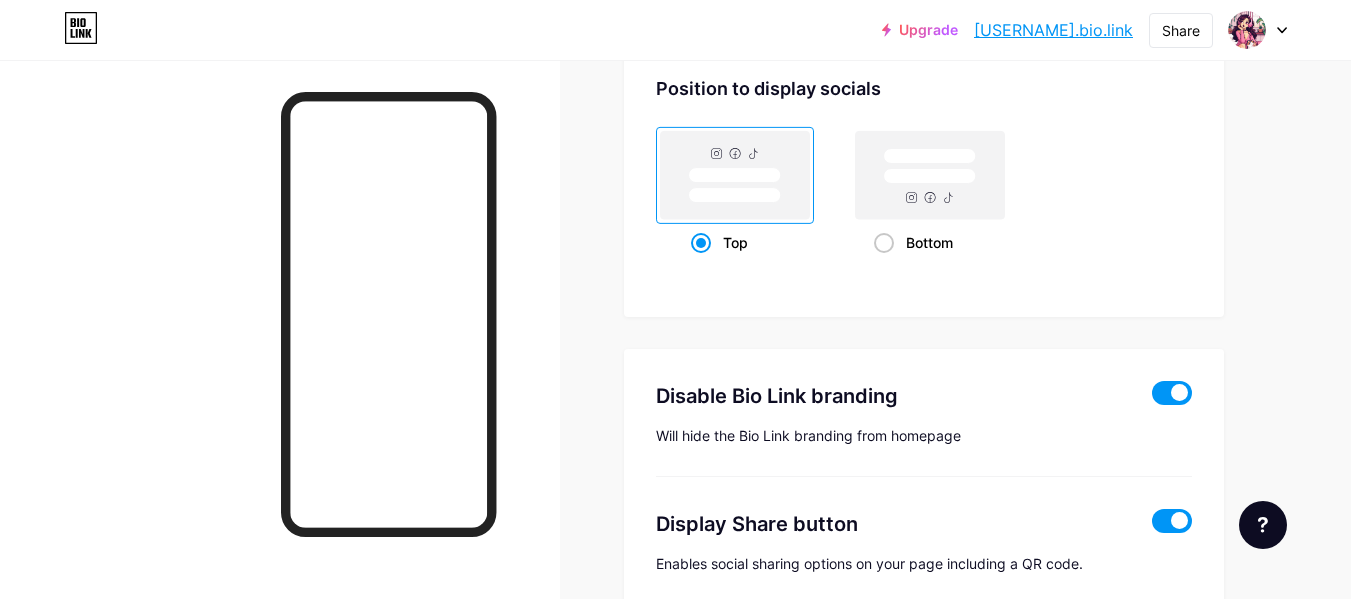 scroll, scrollTop: 3976, scrollLeft: 0, axis: vertical 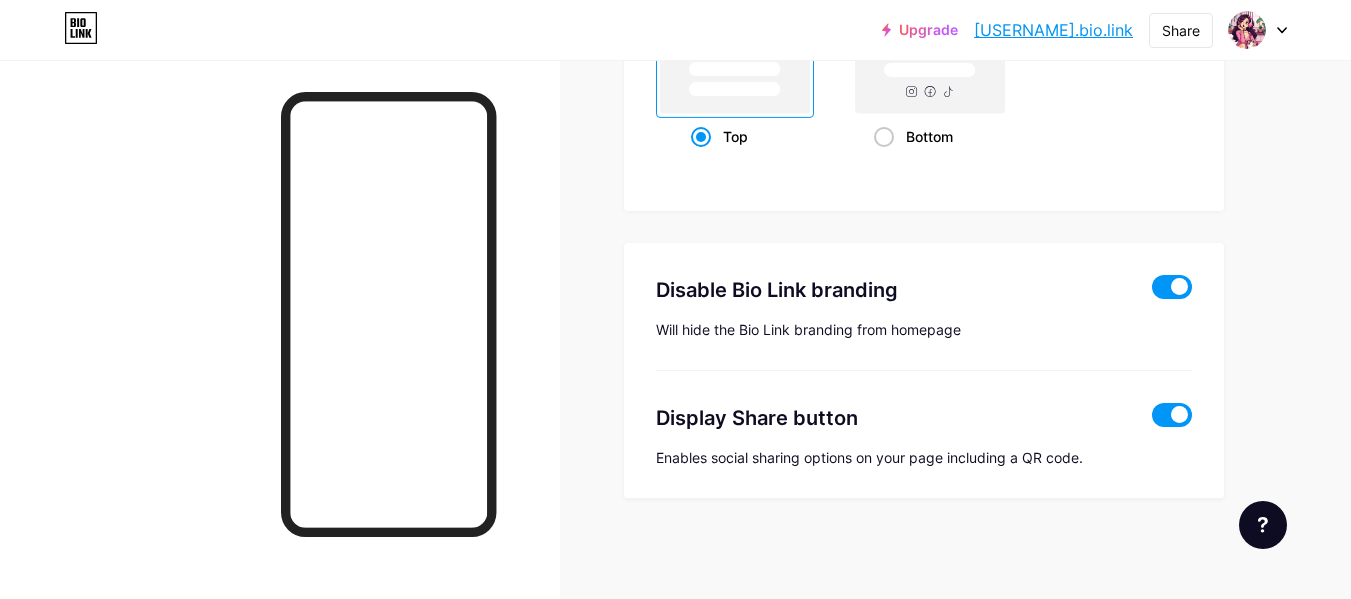 click on "Upgrade" at bounding box center (920, 30) 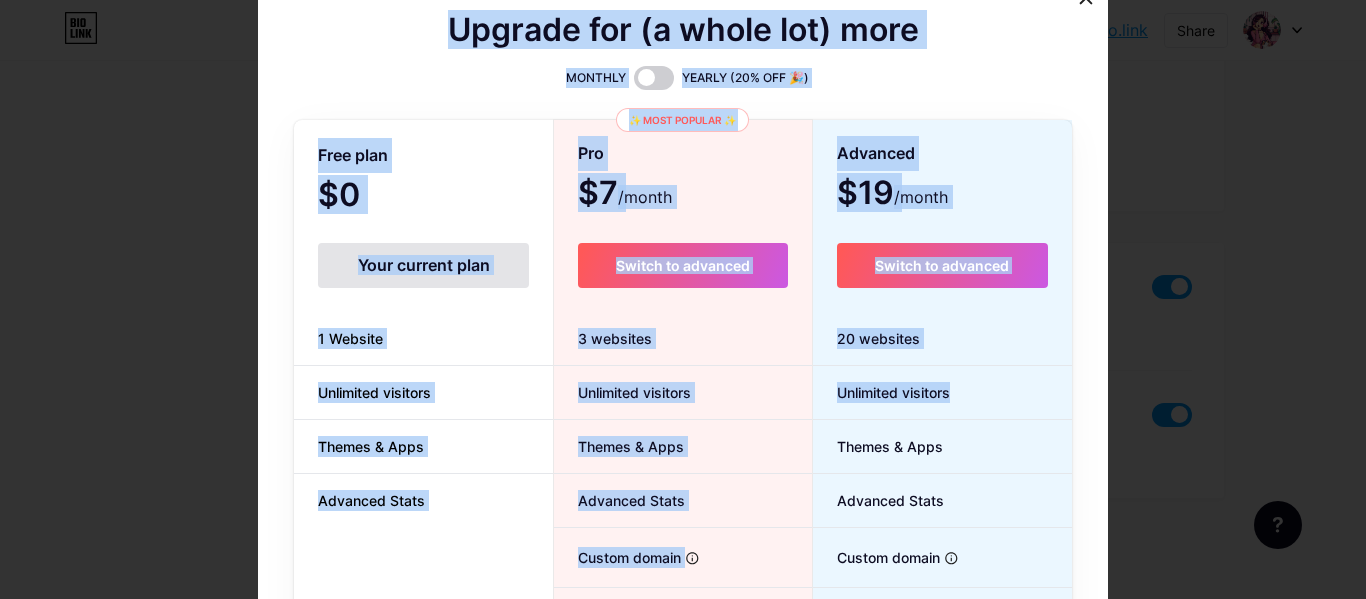 drag, startPoint x: 1187, startPoint y: 254, endPoint x: 1365, endPoint y: 420, distance: 243.39268 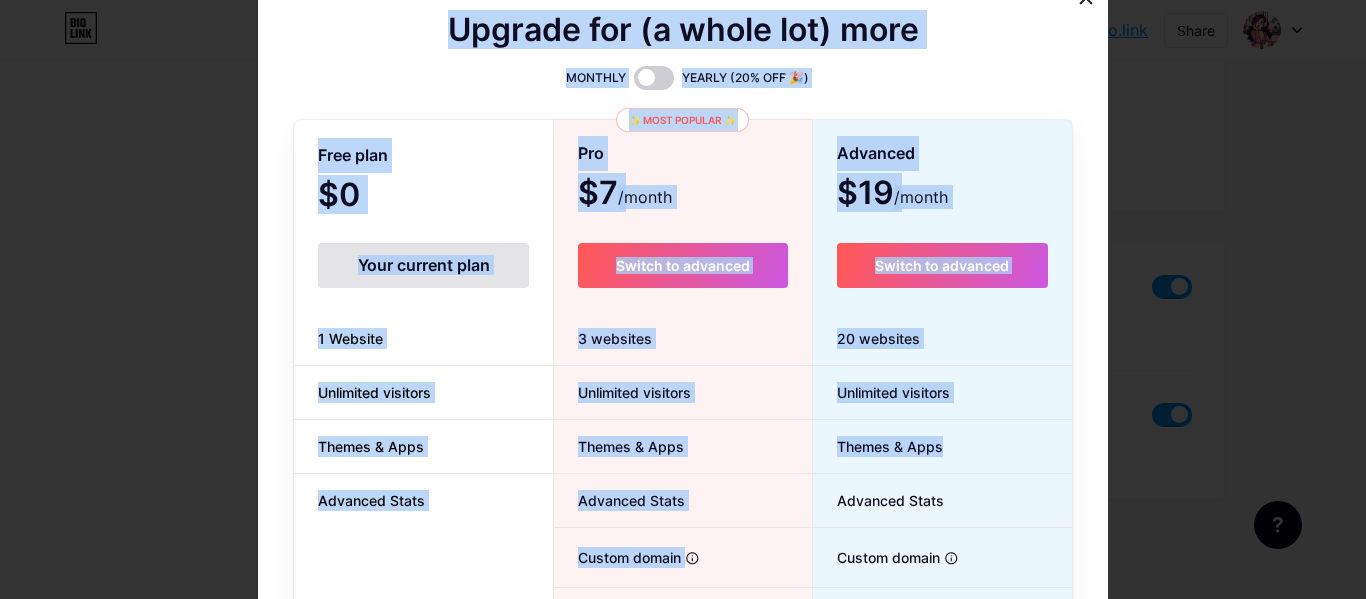 click at bounding box center (683, 299) 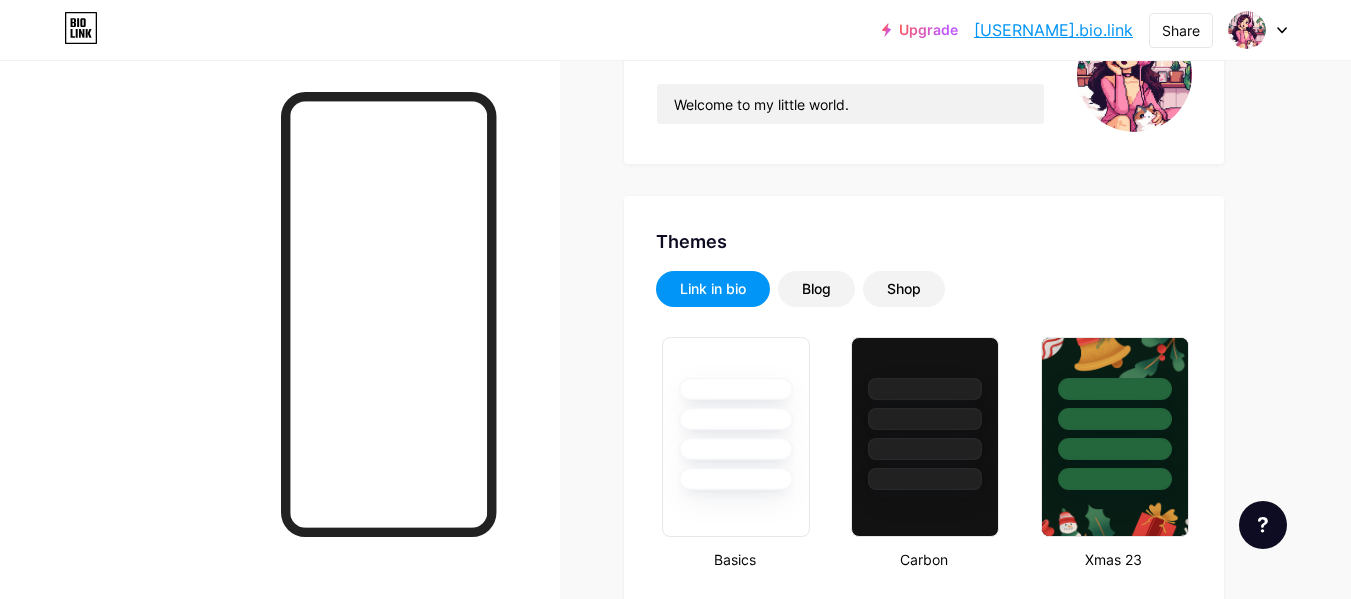 scroll, scrollTop: 0, scrollLeft: 0, axis: both 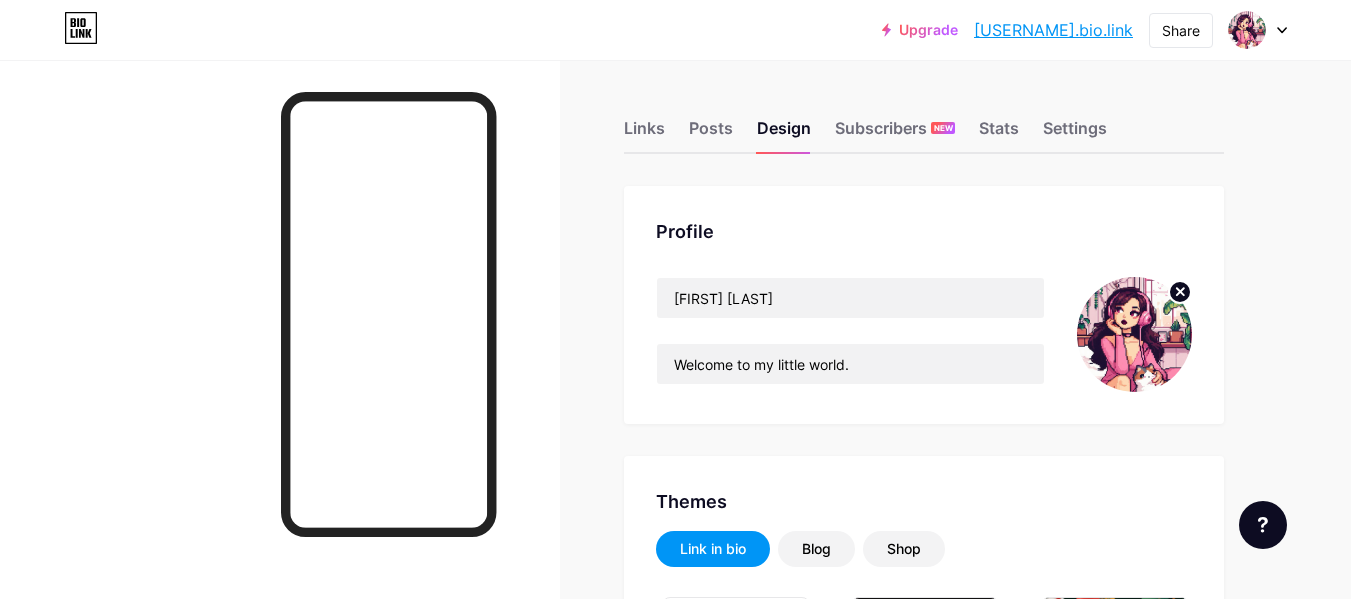 click at bounding box center [280, 359] 